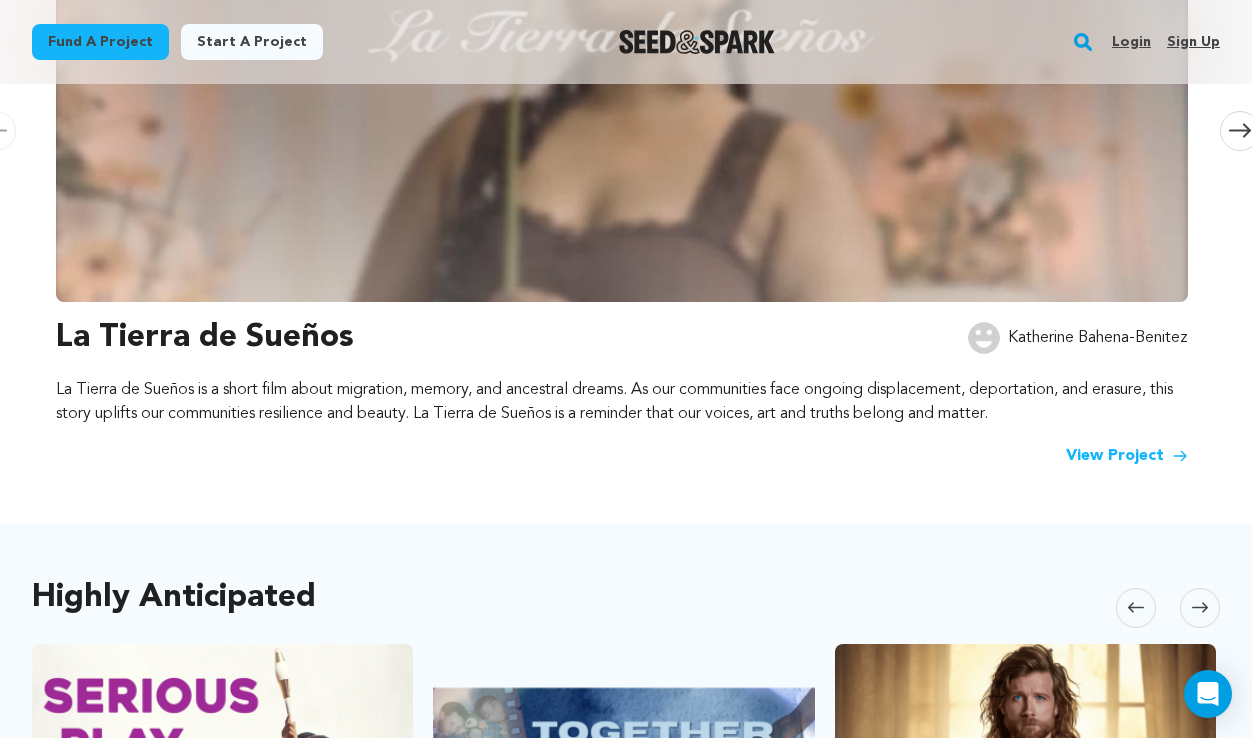 scroll, scrollTop: 0, scrollLeft: 0, axis: both 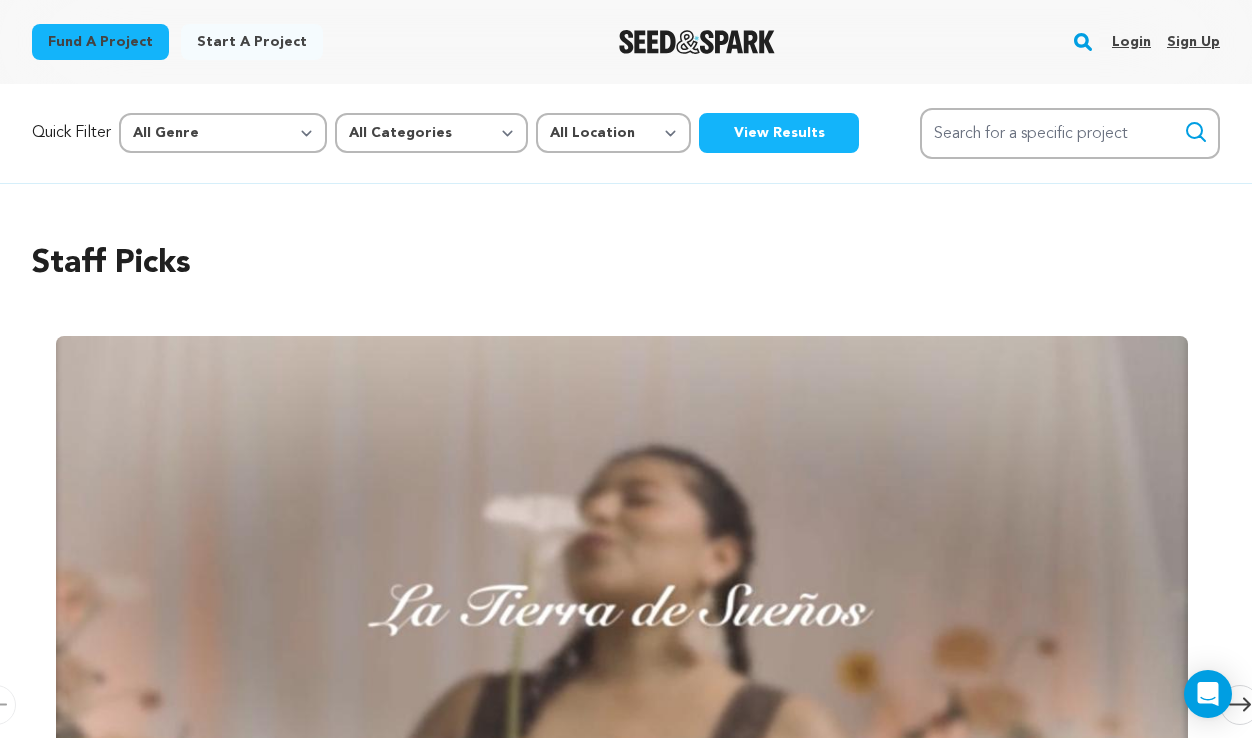 click on "Login" at bounding box center (1131, 42) 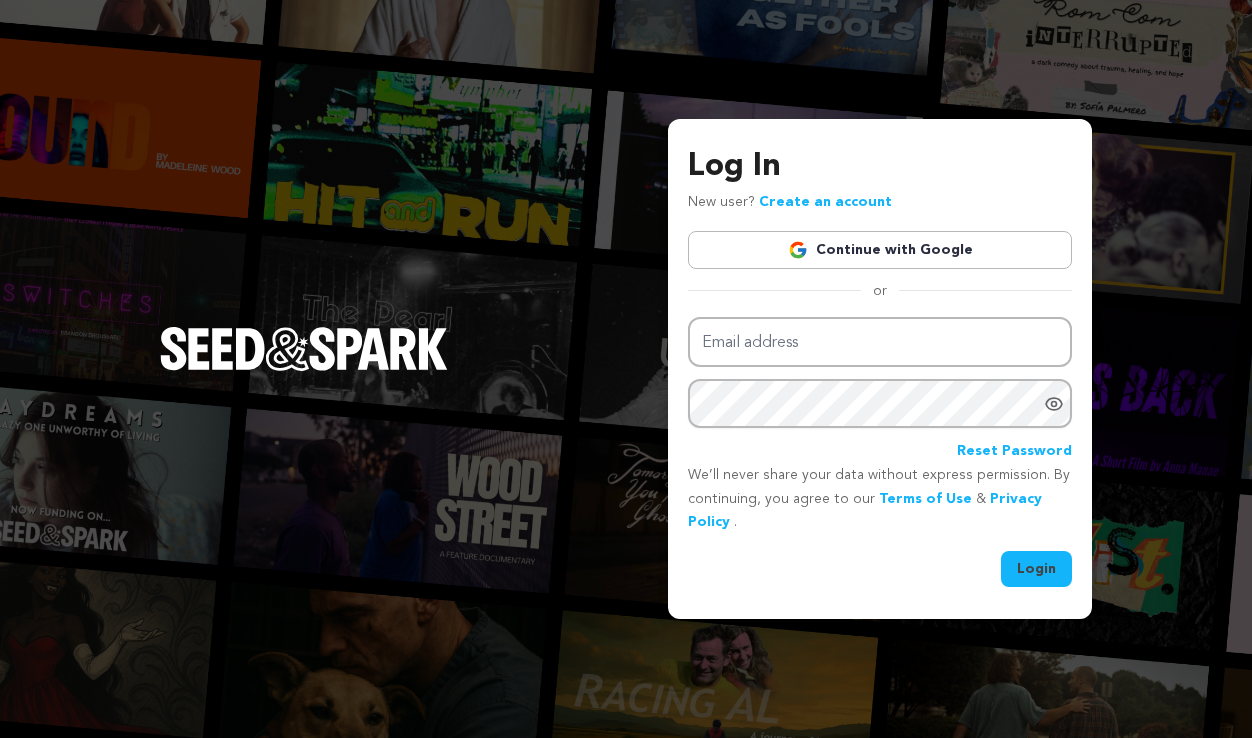 scroll, scrollTop: 0, scrollLeft: 0, axis: both 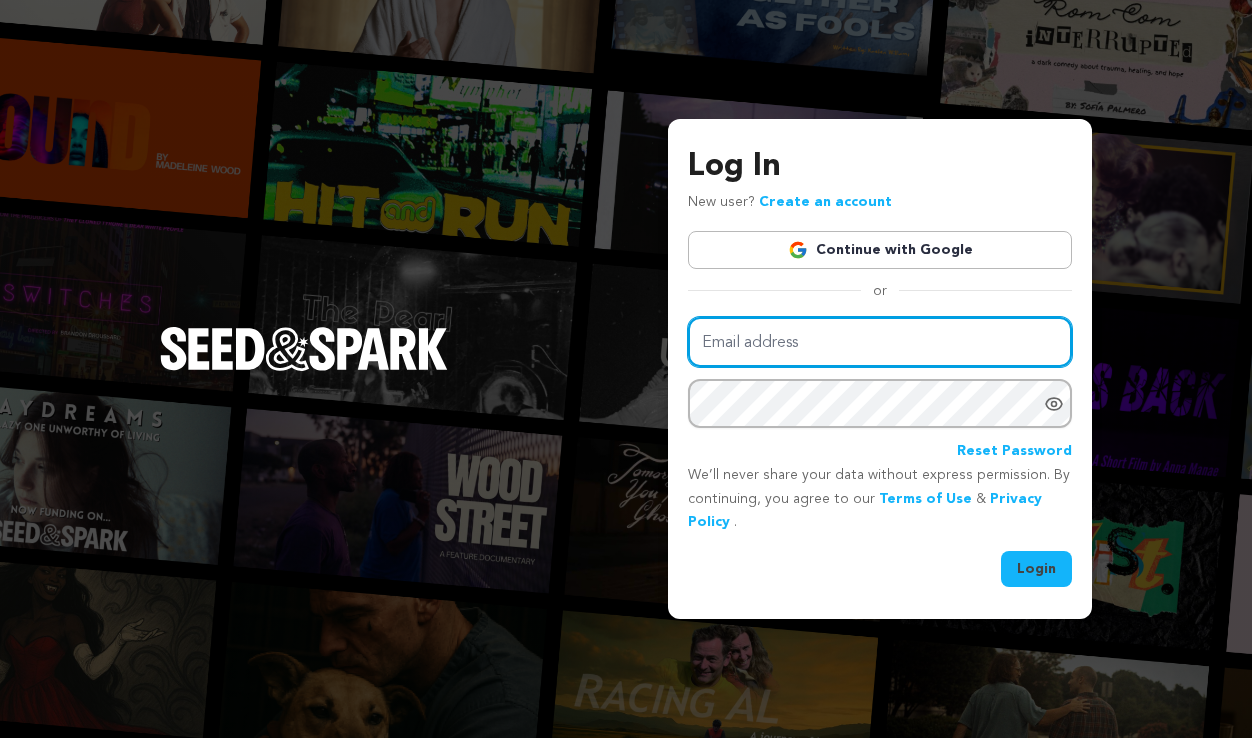 click on "Email address" at bounding box center (880, 342) 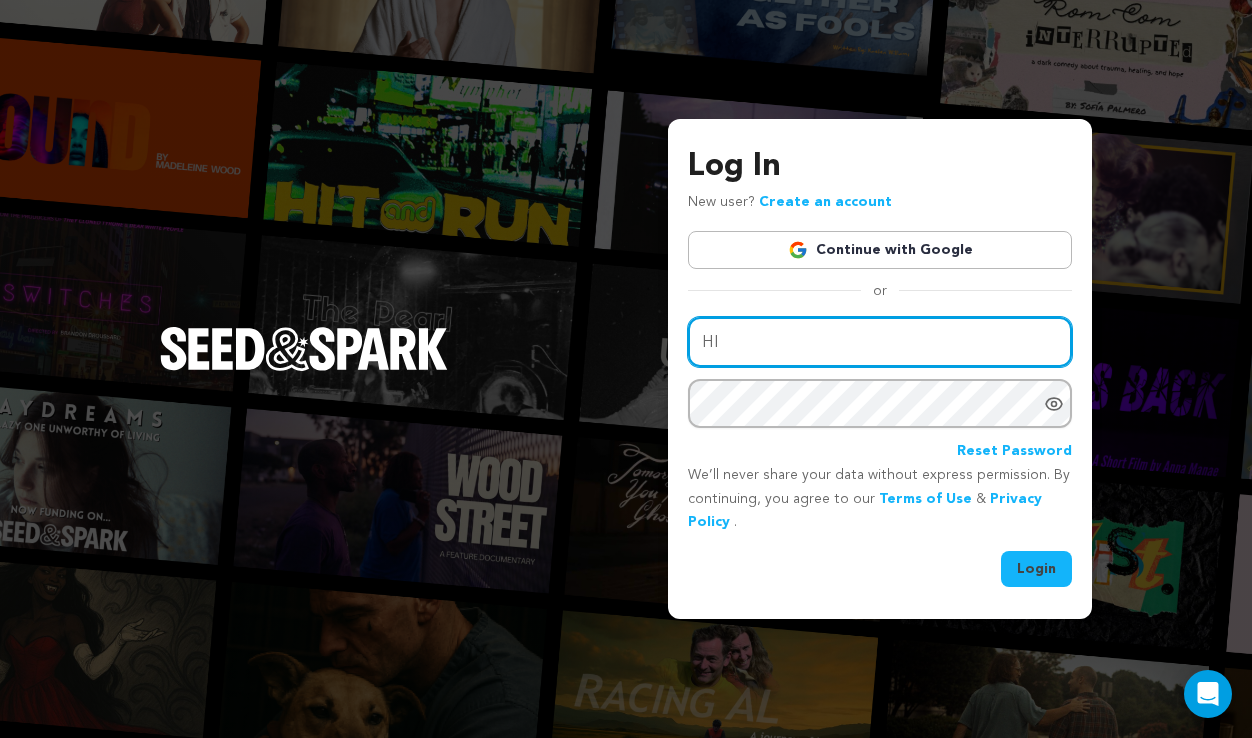 type on "H" 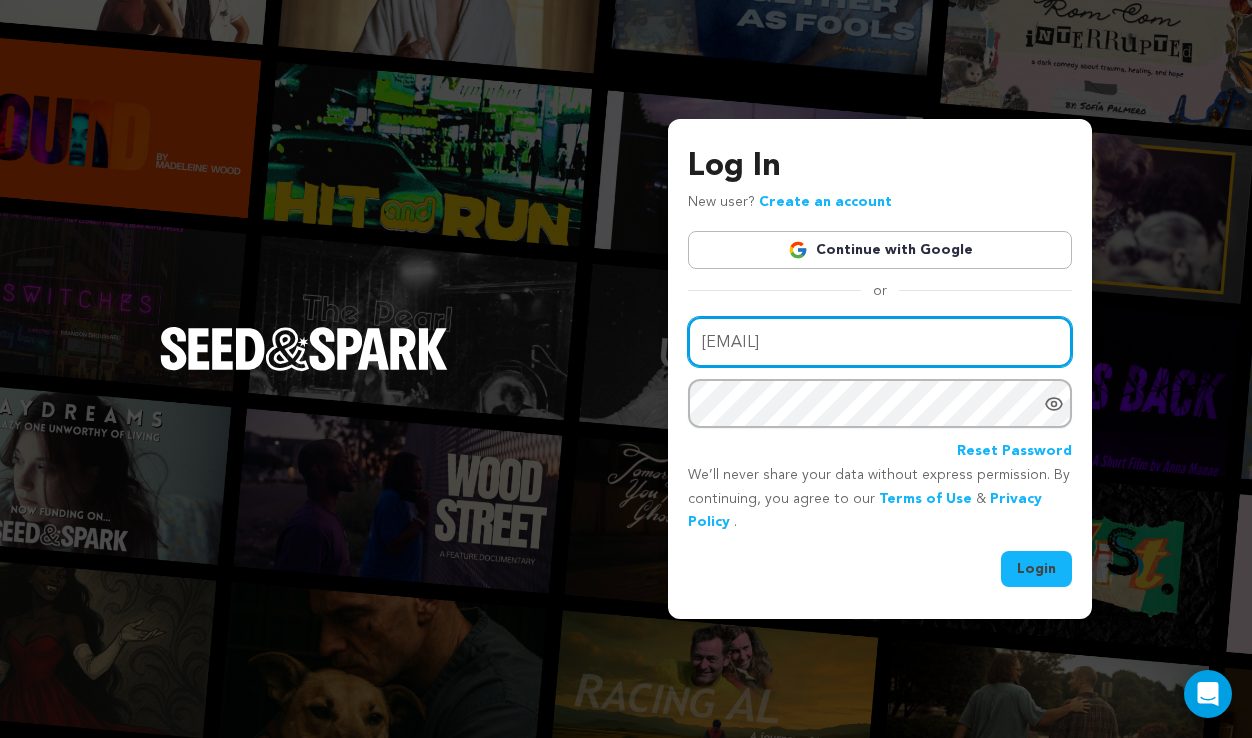 type on "hired.film@gmail.com" 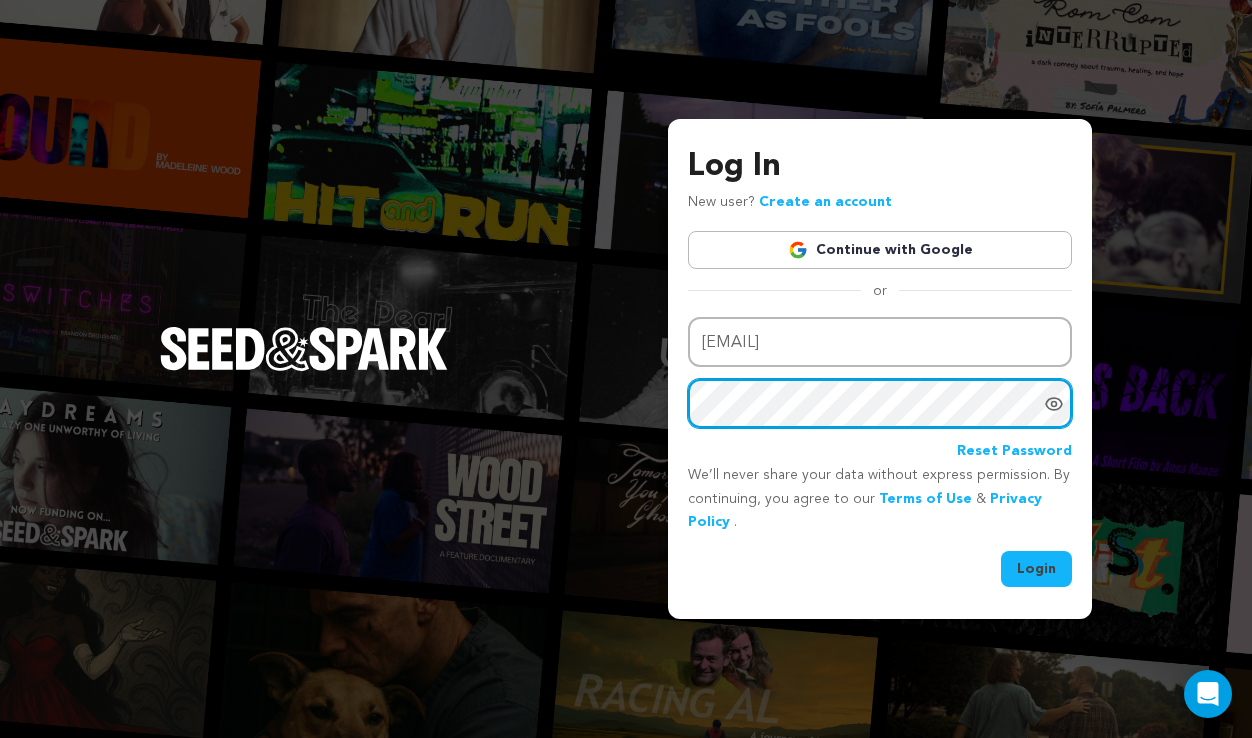 click on "Login" at bounding box center [1036, 569] 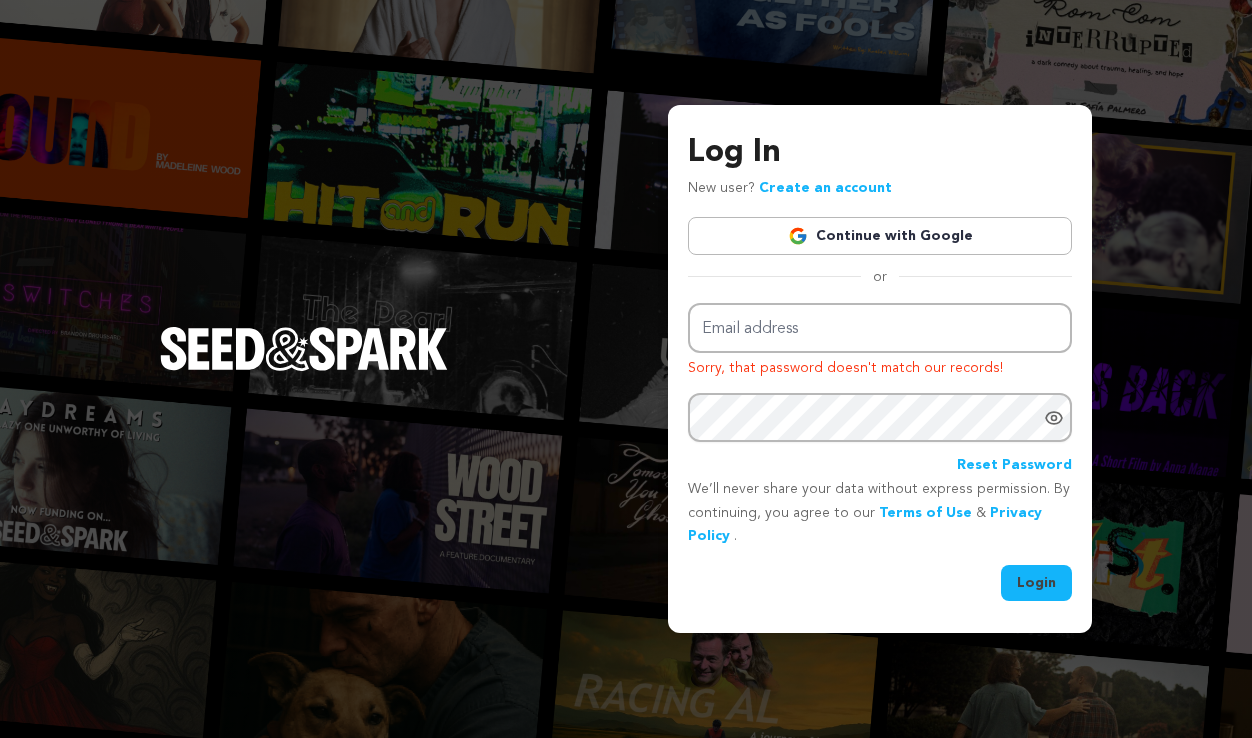 scroll, scrollTop: 0, scrollLeft: 0, axis: both 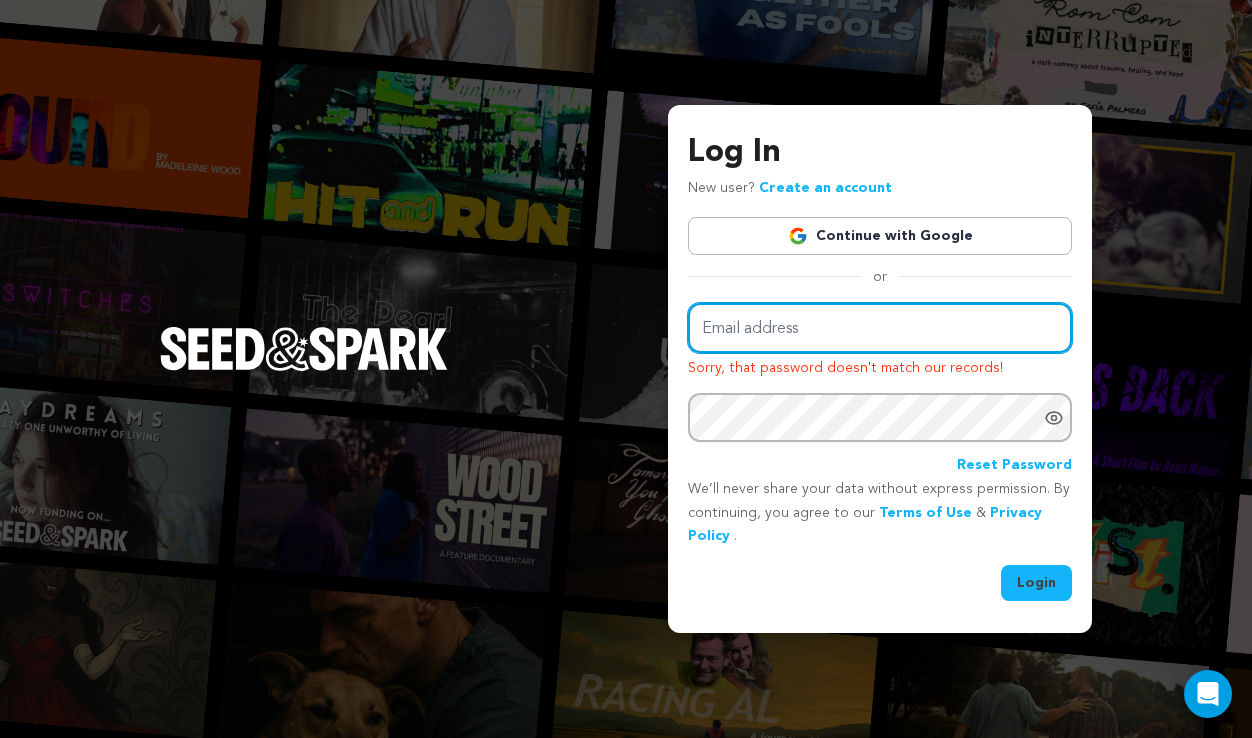 click on "Email address" at bounding box center (880, 328) 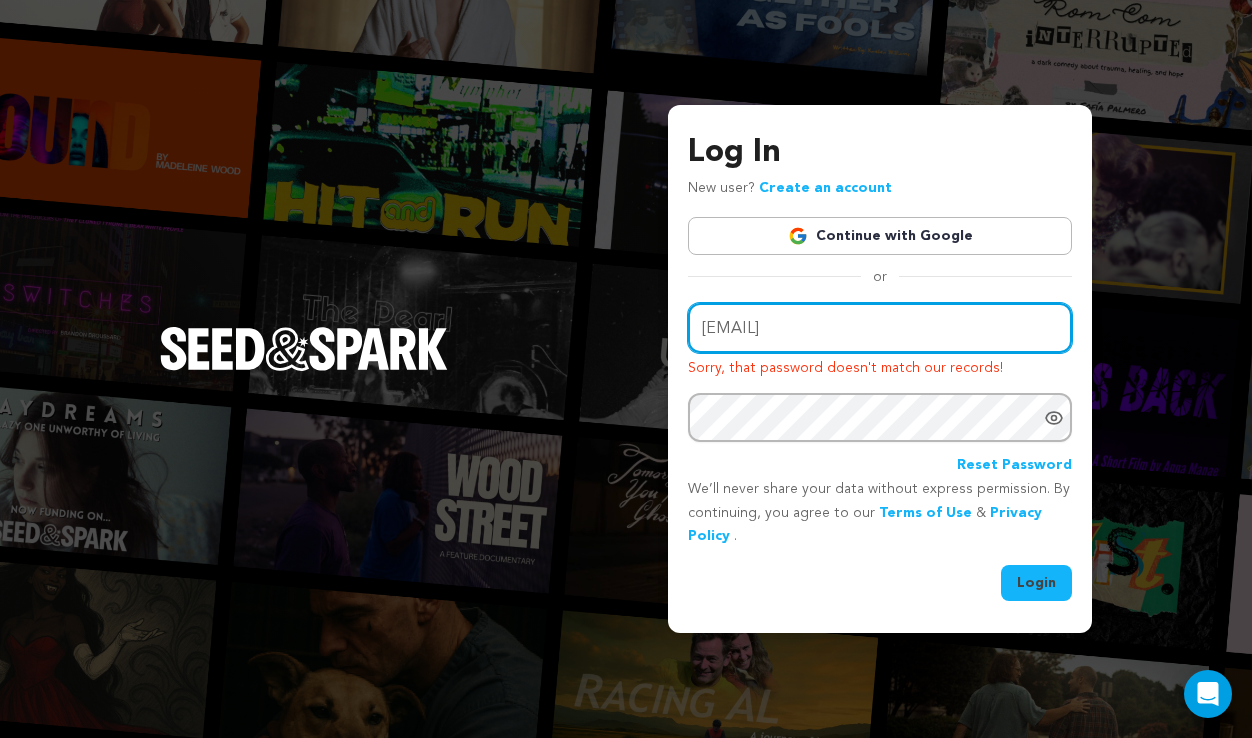 type on "hired.film@gmail.com" 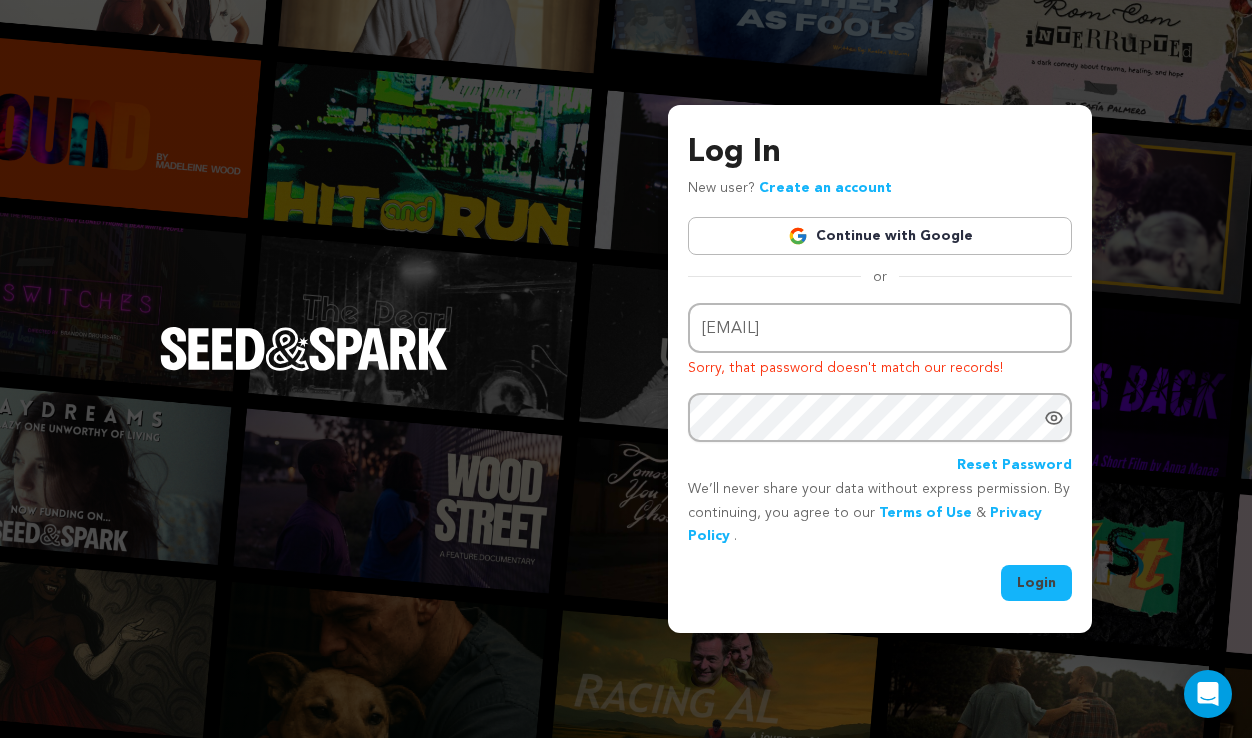 click 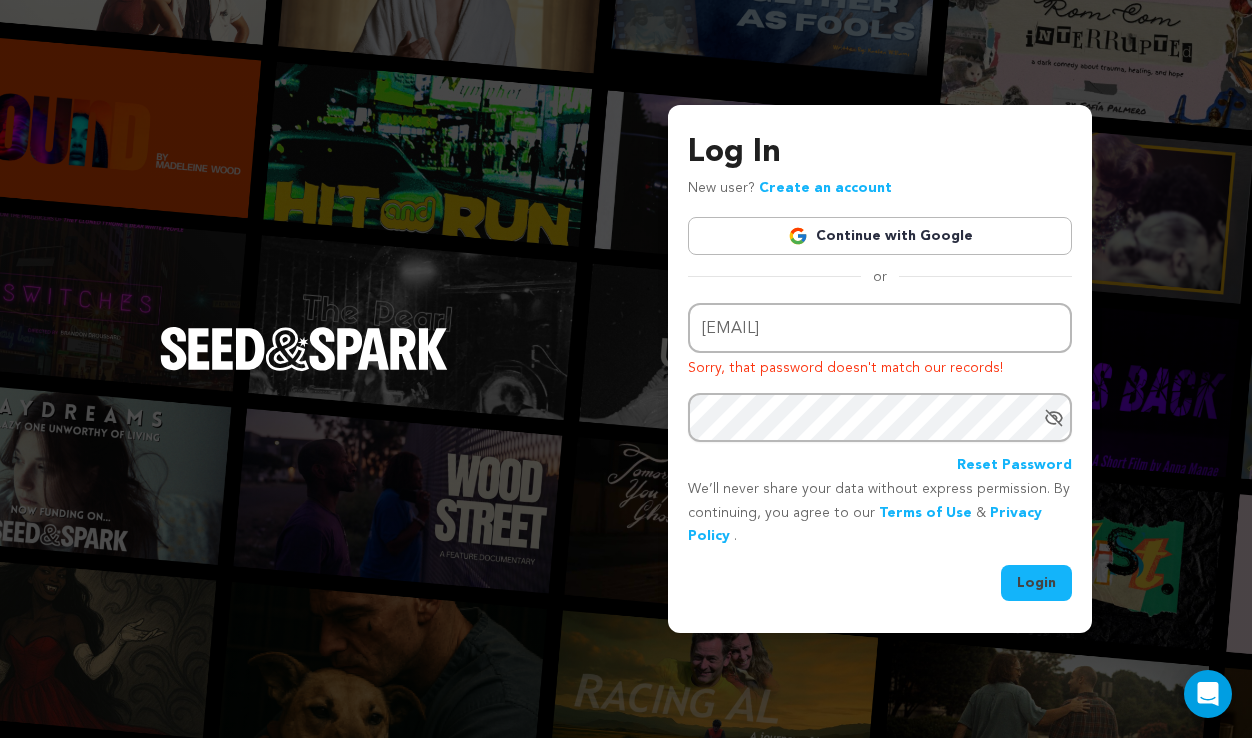 click on "Login" at bounding box center (1036, 583) 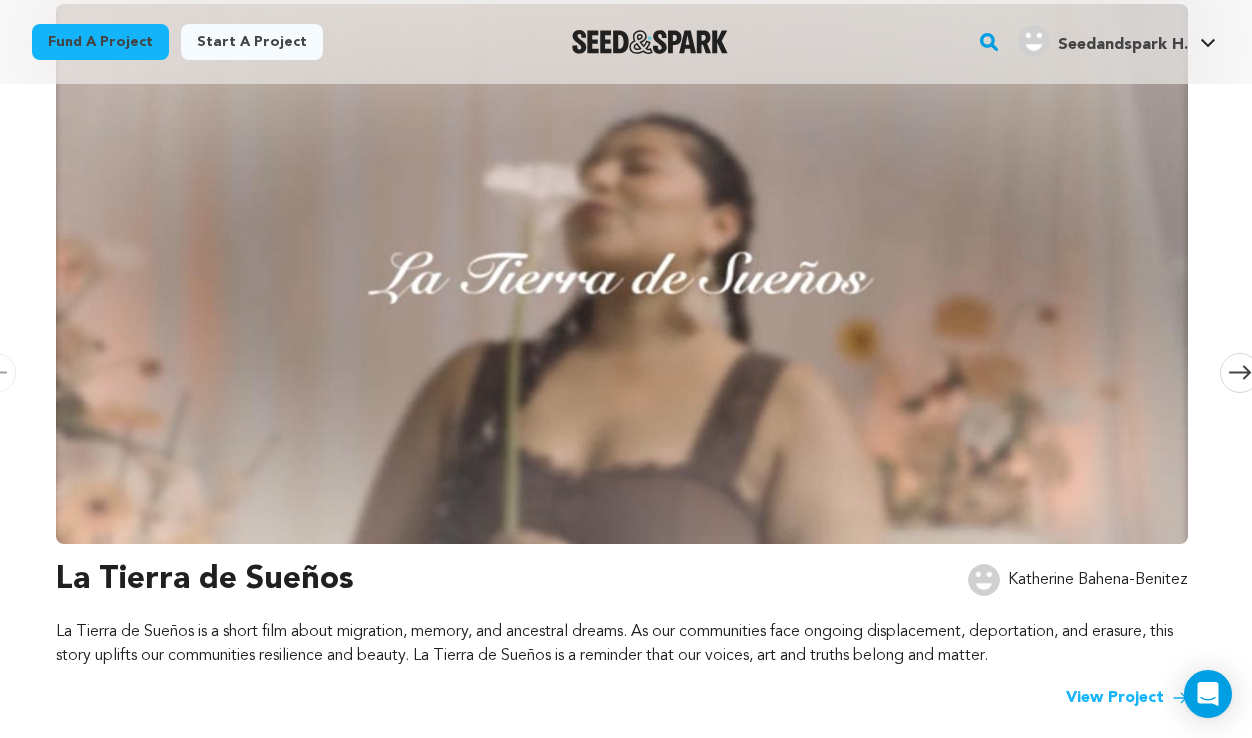 scroll, scrollTop: 209, scrollLeft: 0, axis: vertical 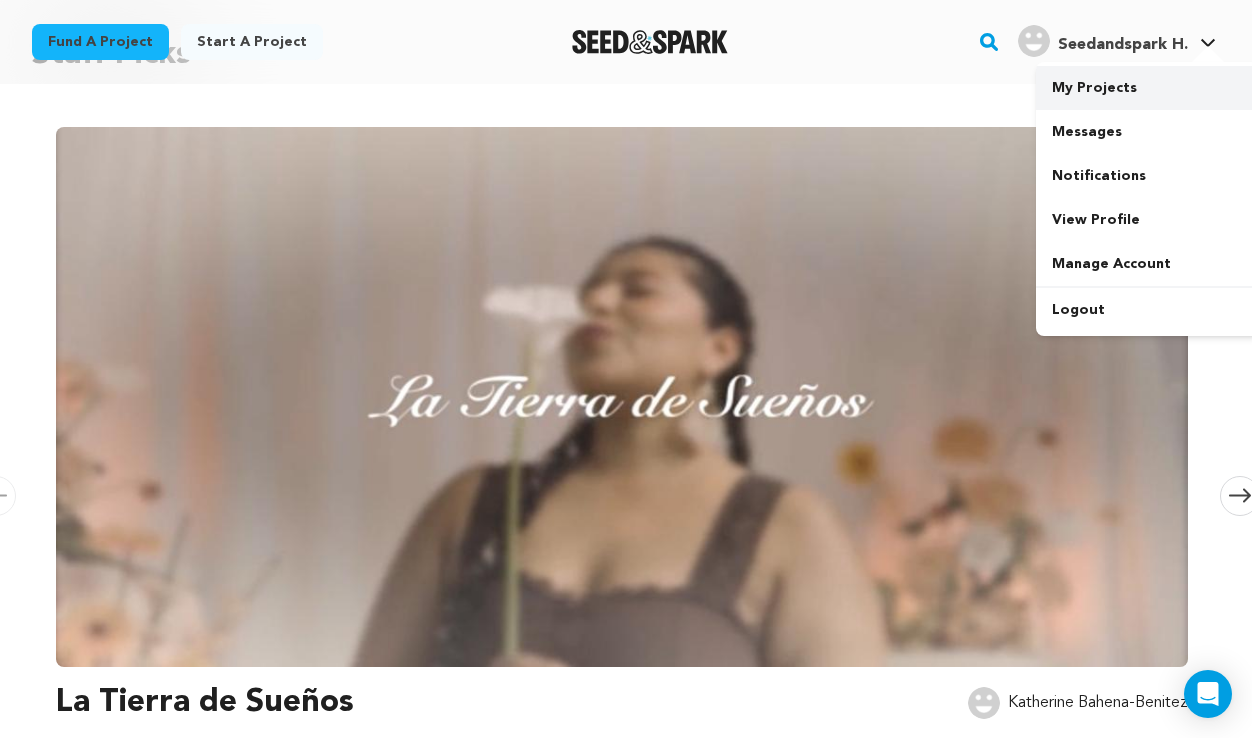click on "My Projects" at bounding box center [1148, 88] 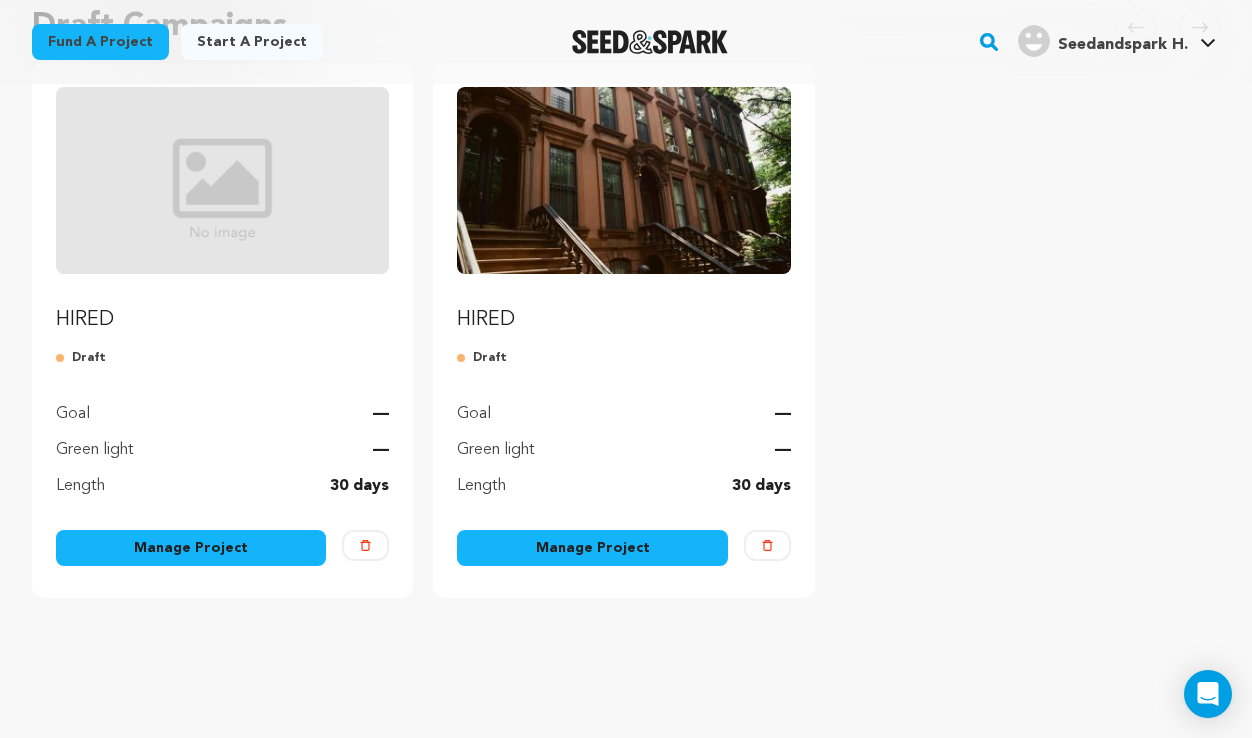 drag, startPoint x: 208, startPoint y: 541, endPoint x: 878, endPoint y: 4, distance: 858.6437 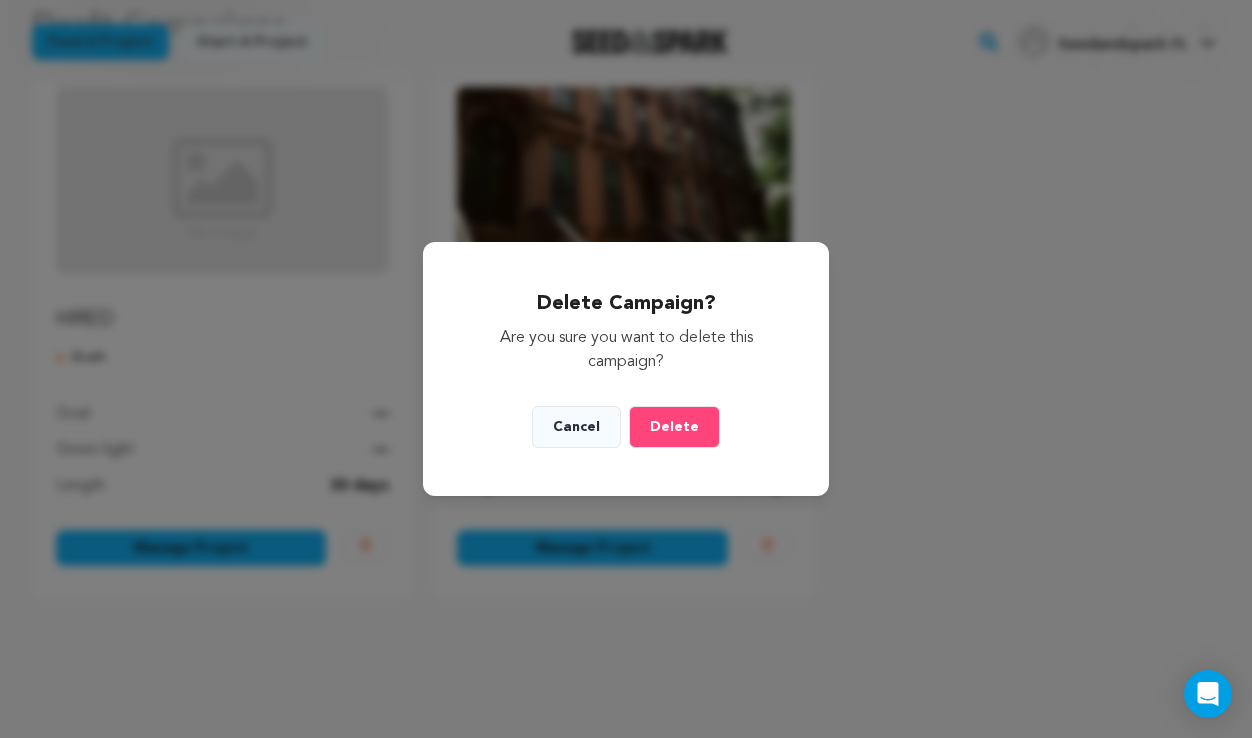 click on "Delete" at bounding box center (674, 427) 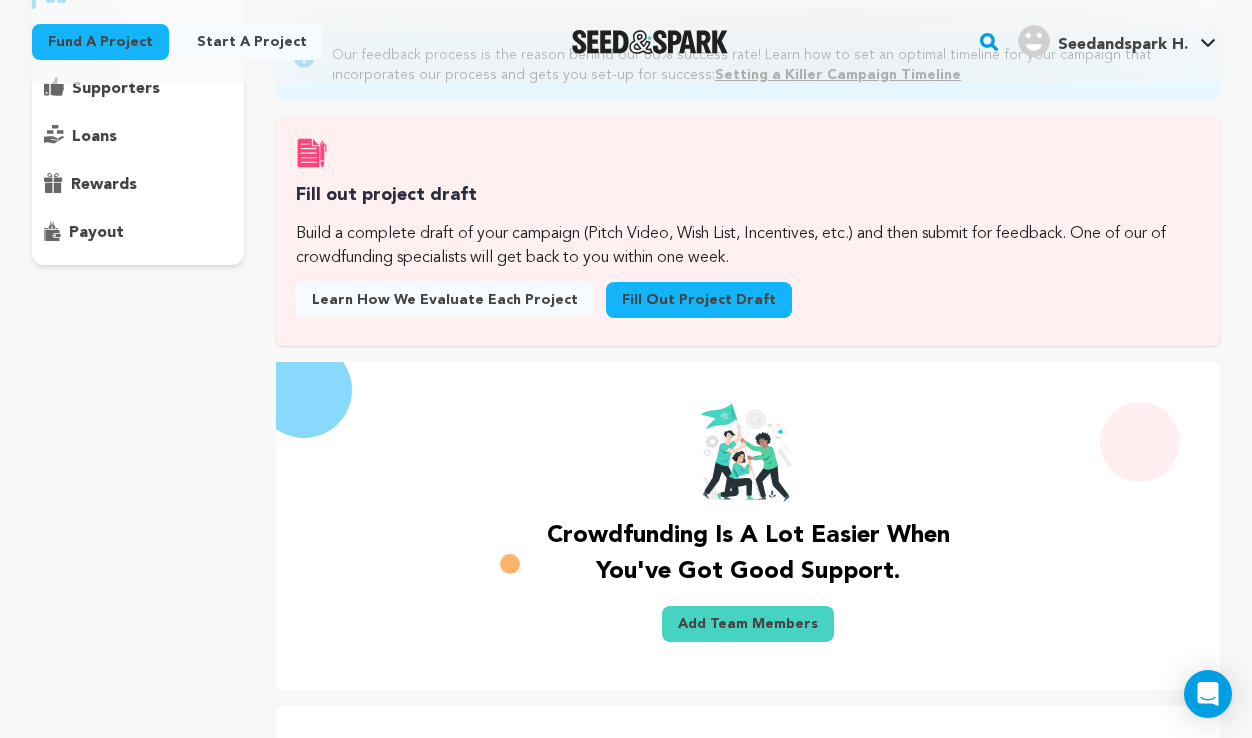 scroll, scrollTop: 274, scrollLeft: 0, axis: vertical 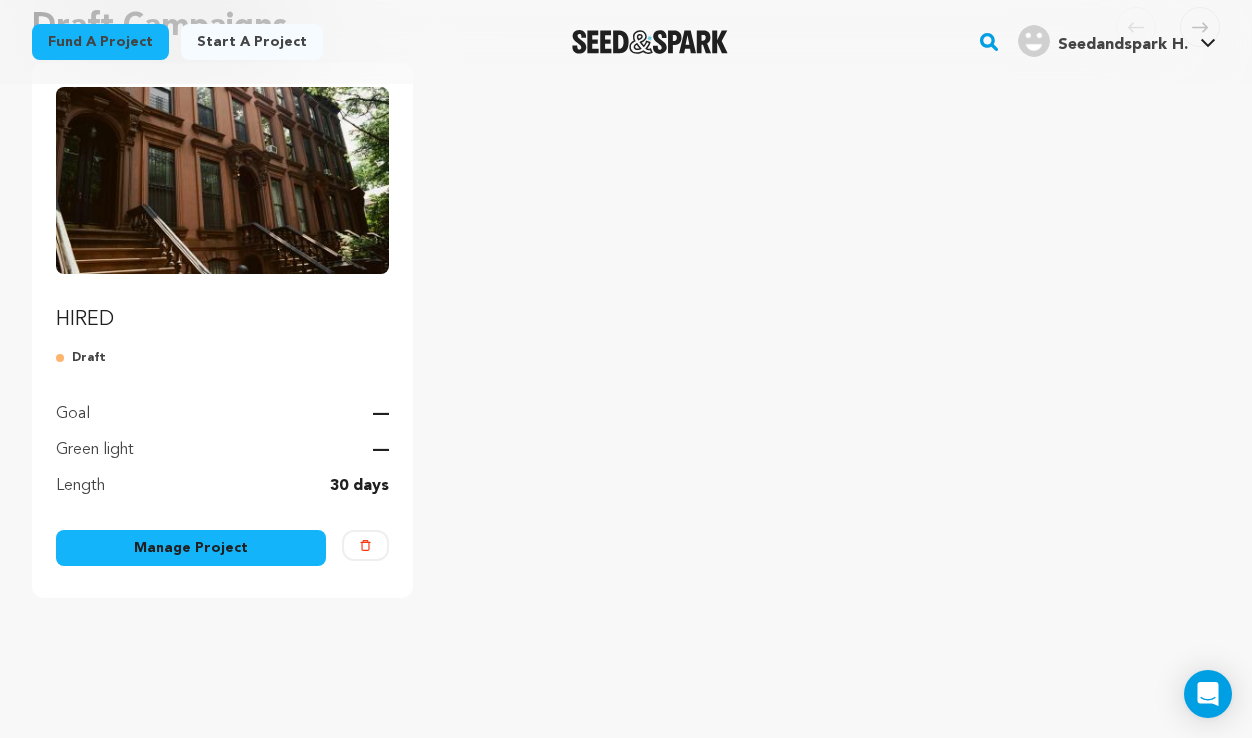 click on "Manage Project" at bounding box center (191, 548) 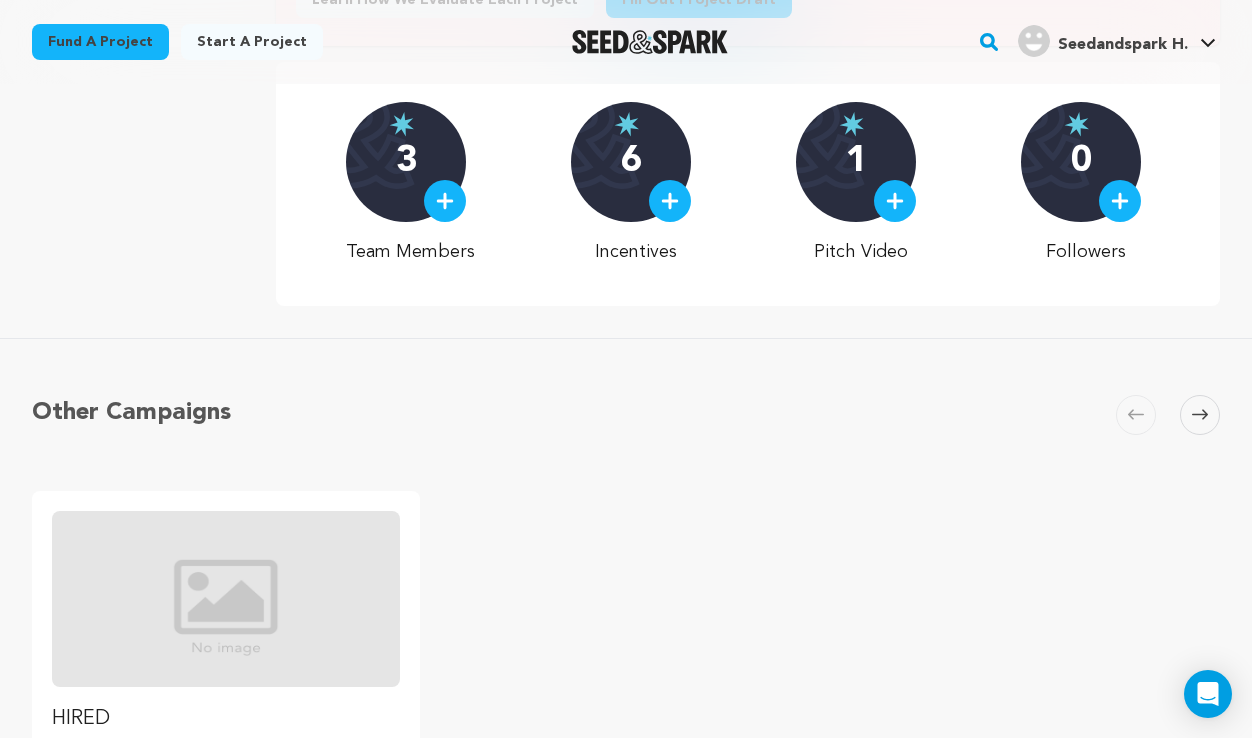 scroll, scrollTop: 533, scrollLeft: 0, axis: vertical 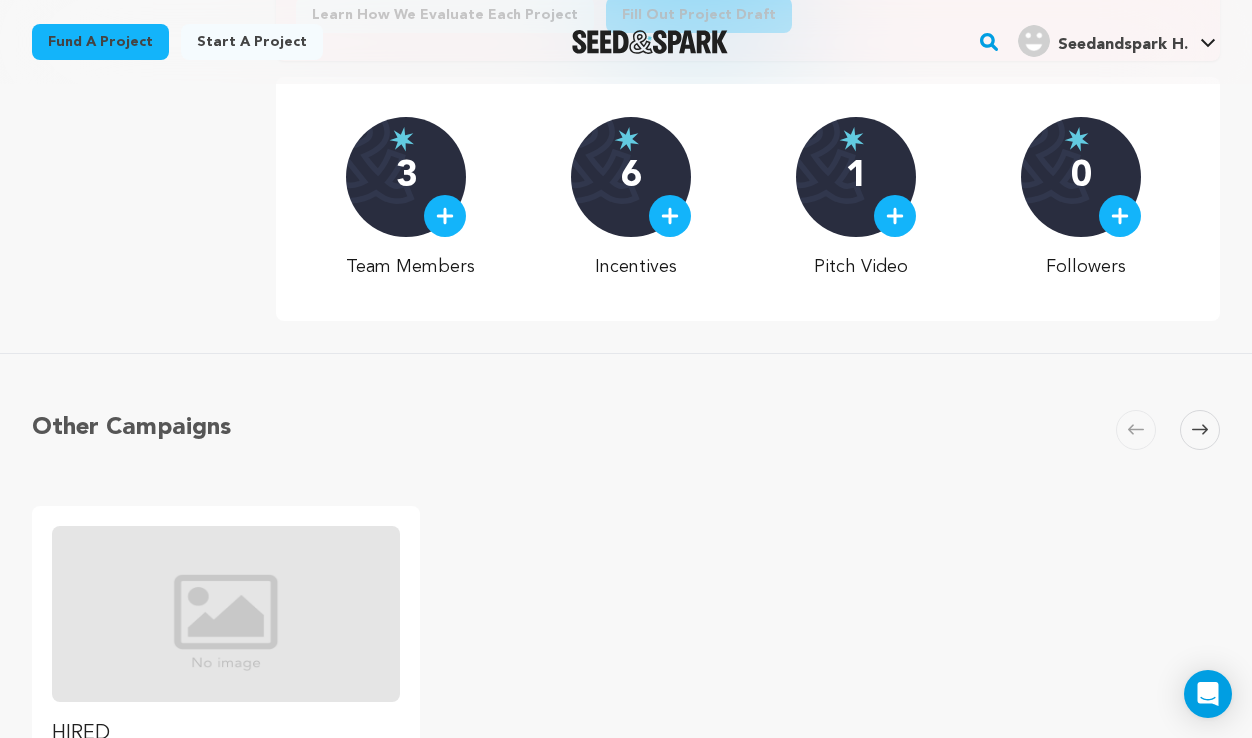 click on "1" at bounding box center [856, 177] 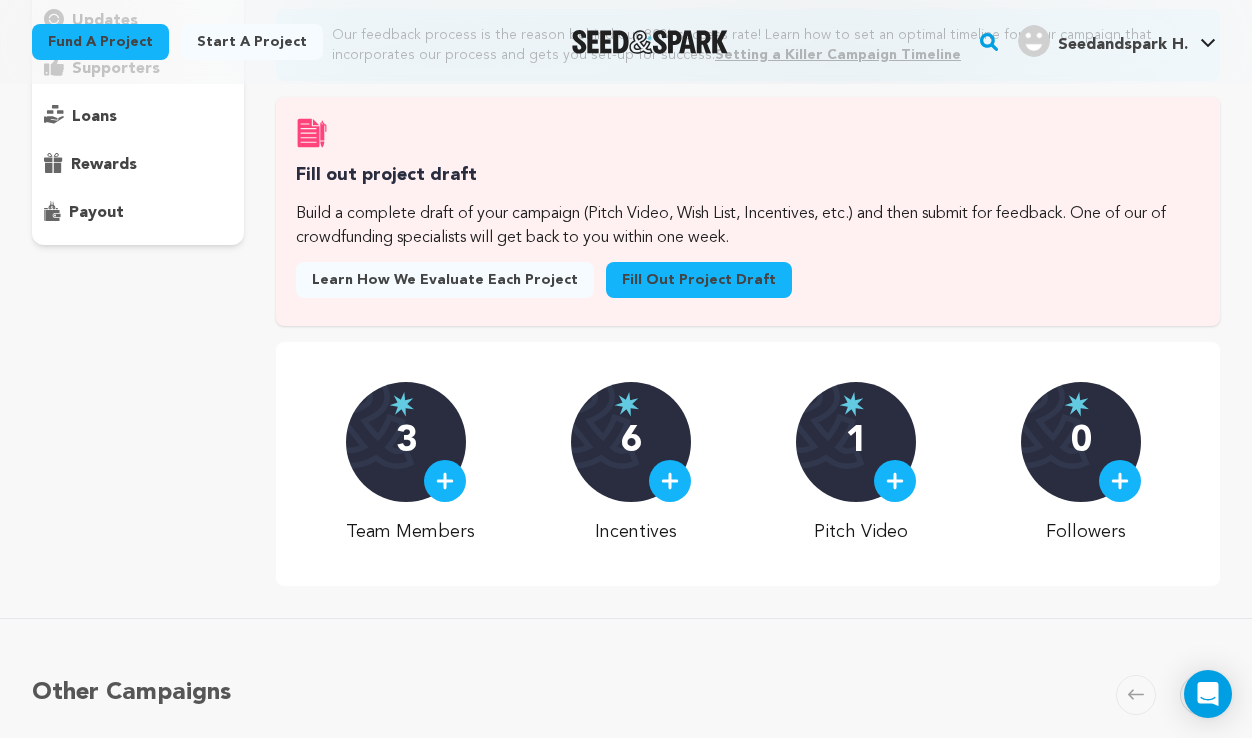 scroll, scrollTop: 0, scrollLeft: 0, axis: both 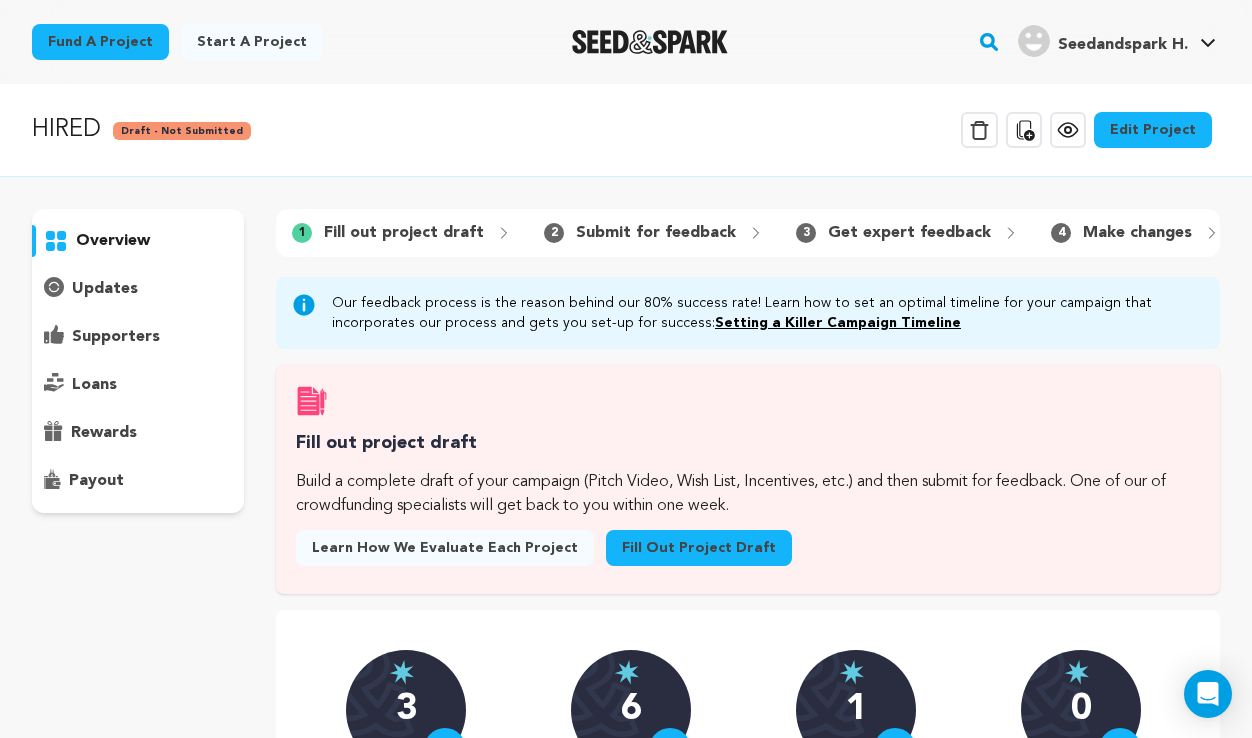 click on "Edit Project" at bounding box center [1153, 130] 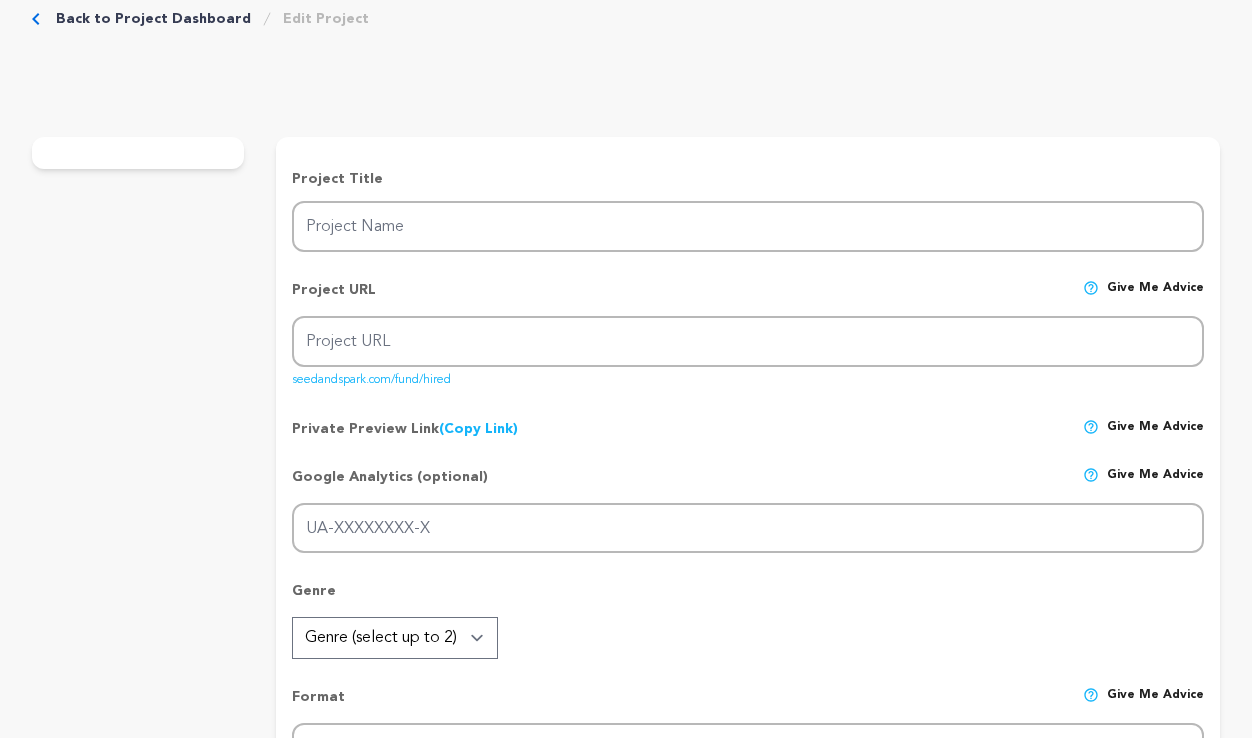 scroll, scrollTop: 0, scrollLeft: 0, axis: both 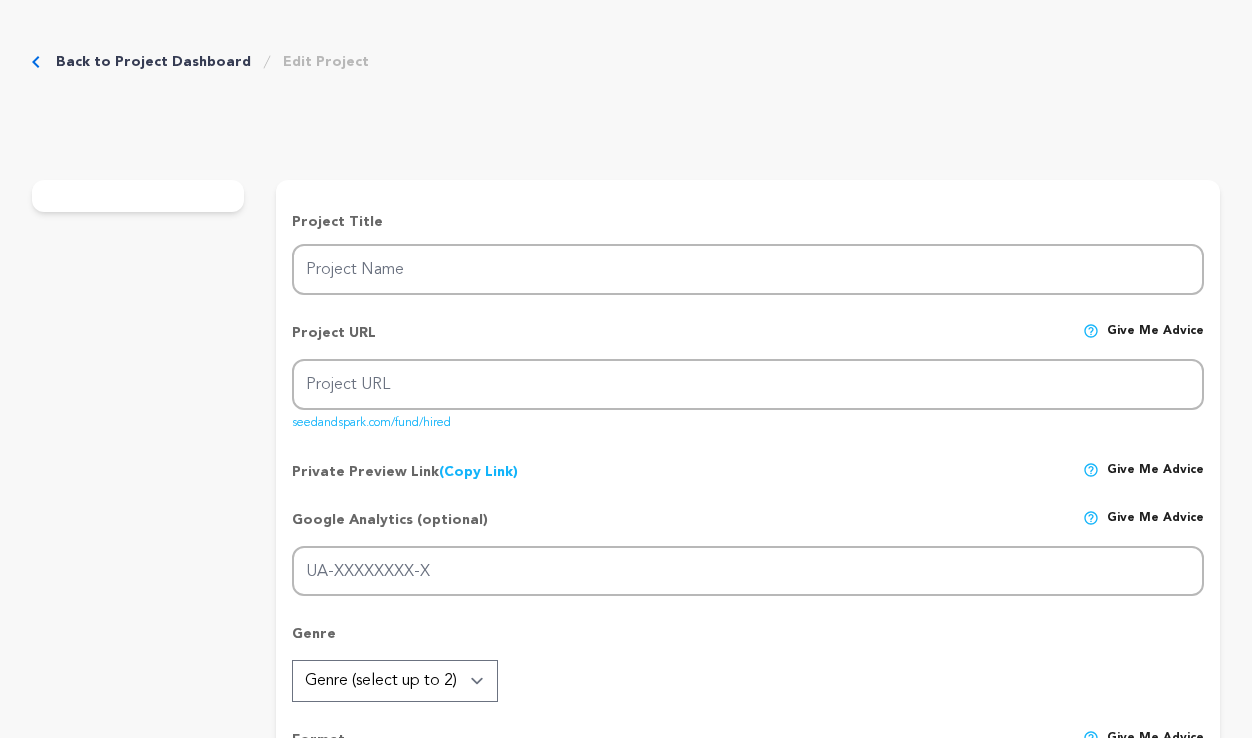type on "HIRED" 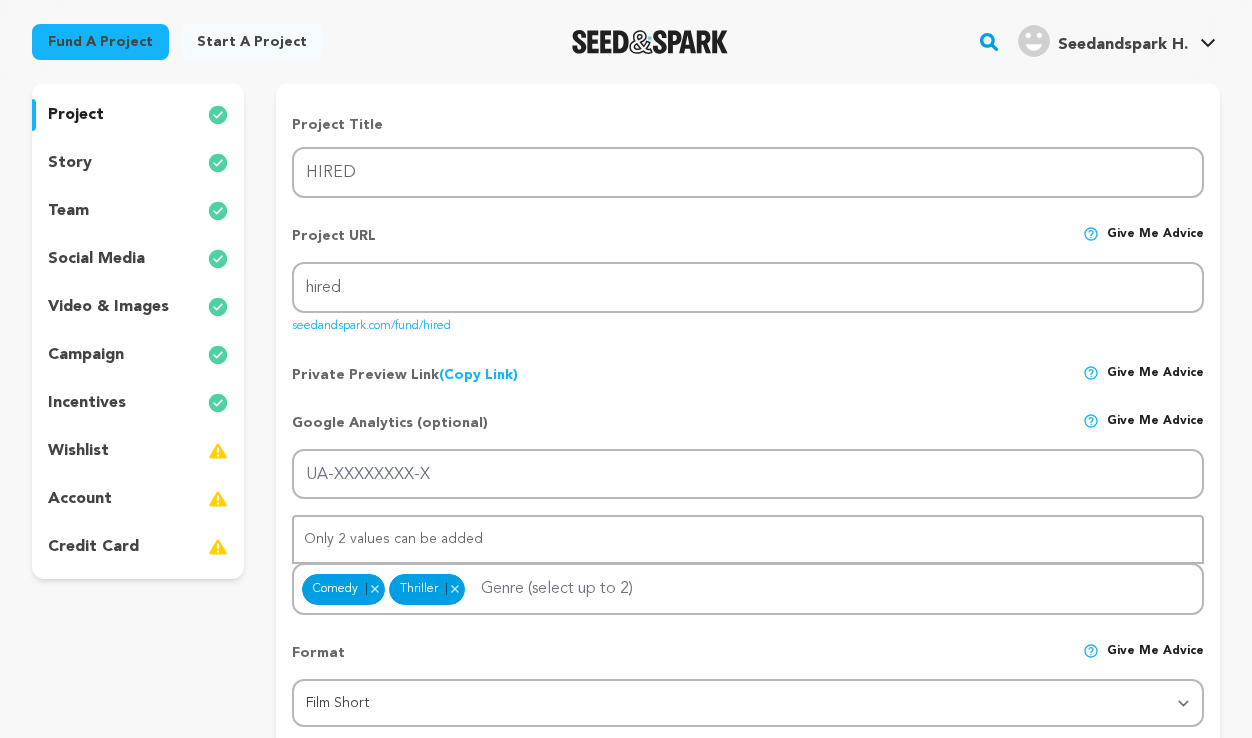 scroll, scrollTop: 191, scrollLeft: 0, axis: vertical 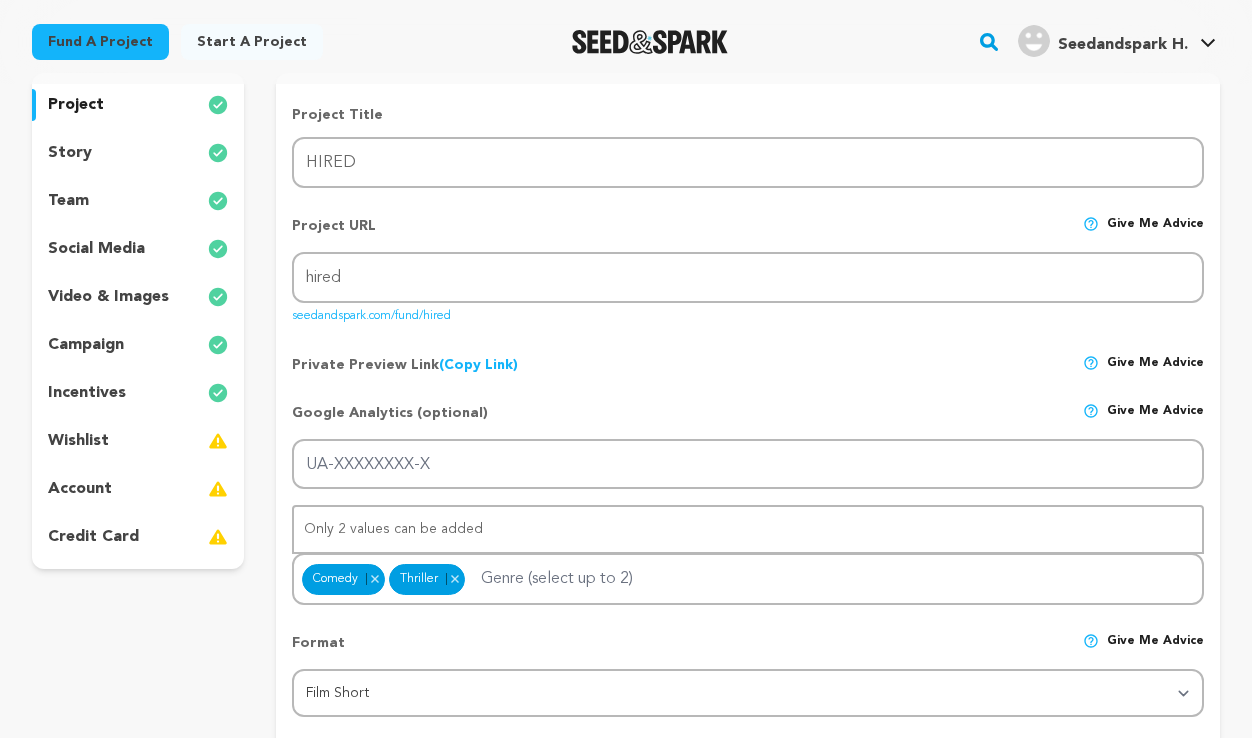 click on "account" at bounding box center (80, 489) 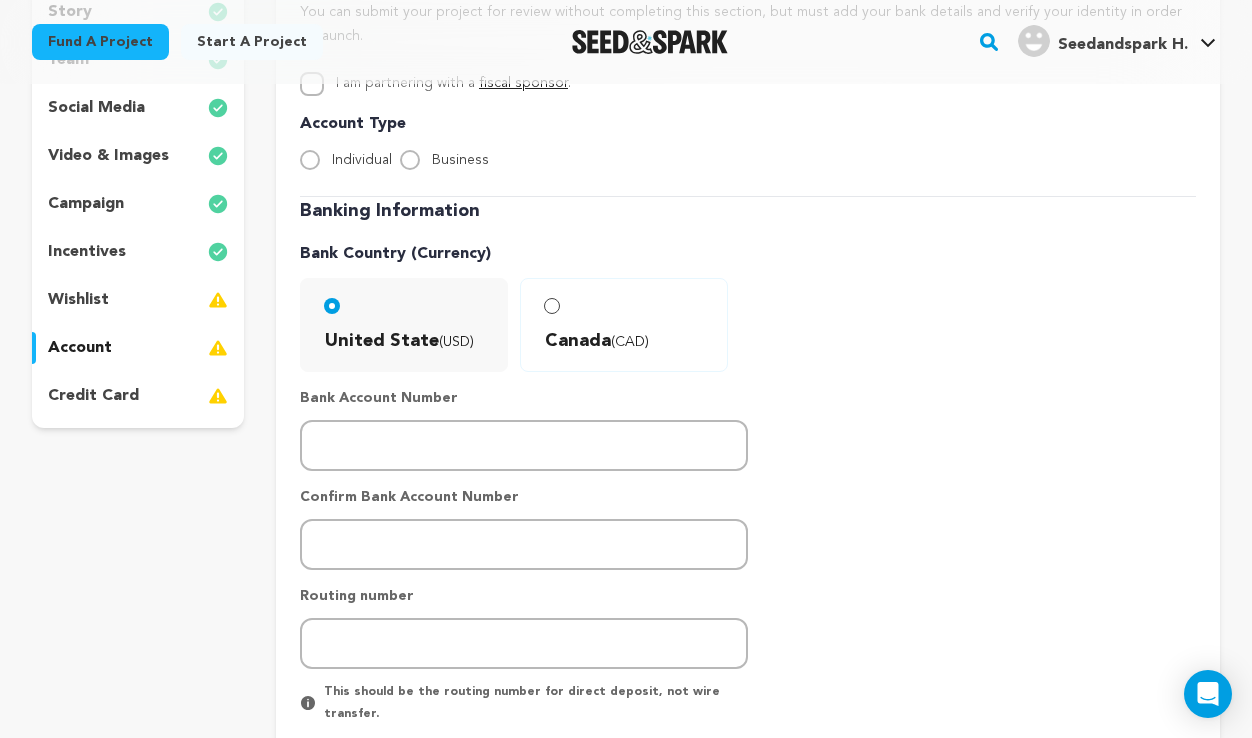 scroll, scrollTop: 0, scrollLeft: 0, axis: both 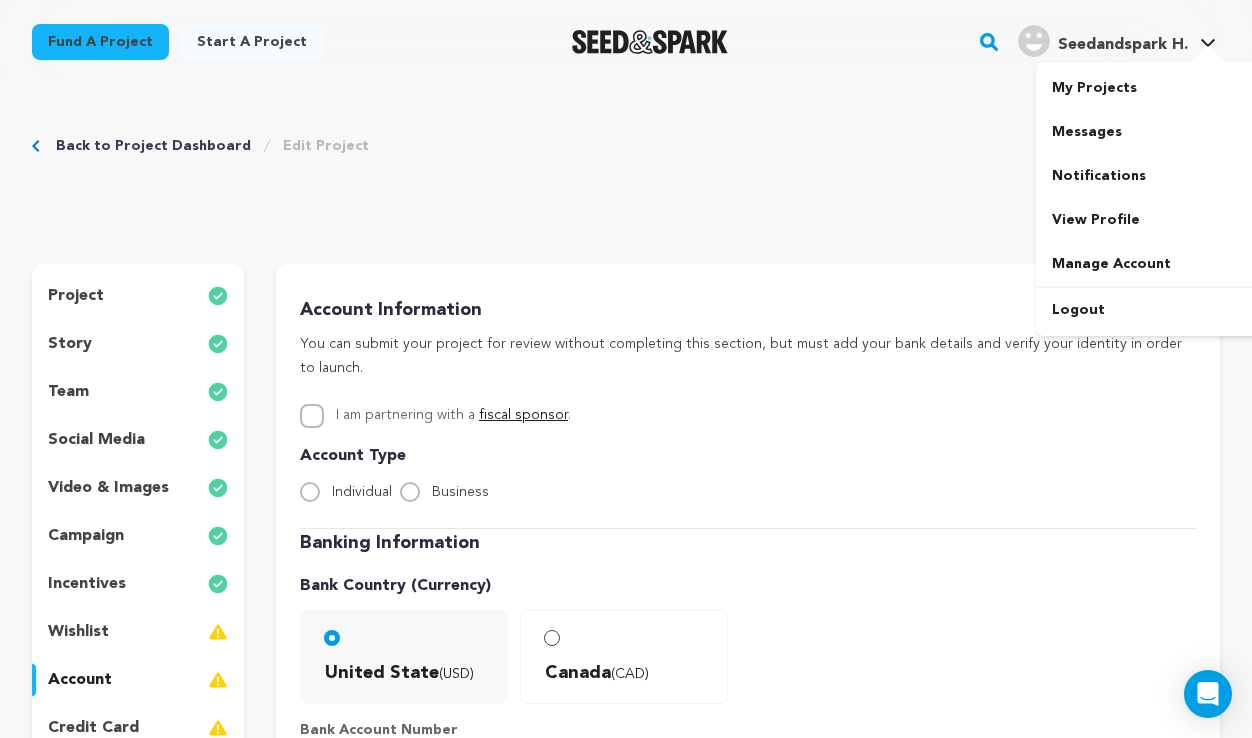 click on "Seedandspark H." at bounding box center (1123, 45) 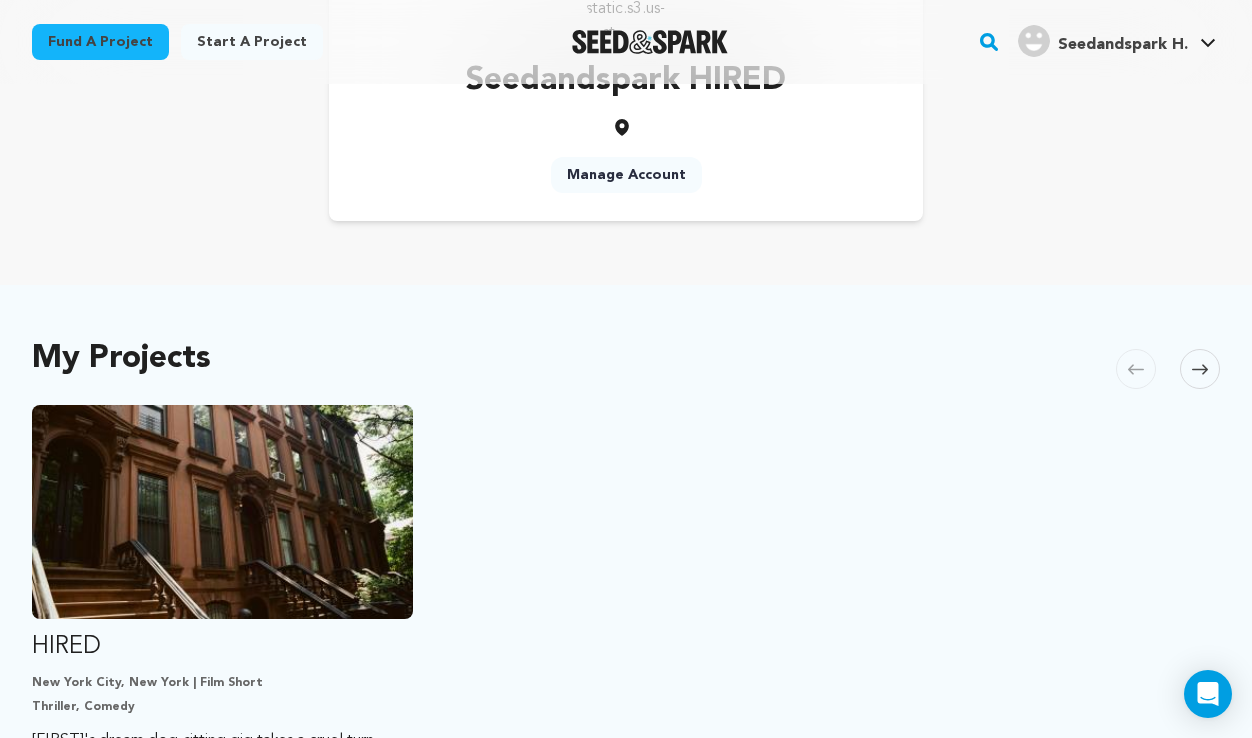 scroll, scrollTop: 0, scrollLeft: 0, axis: both 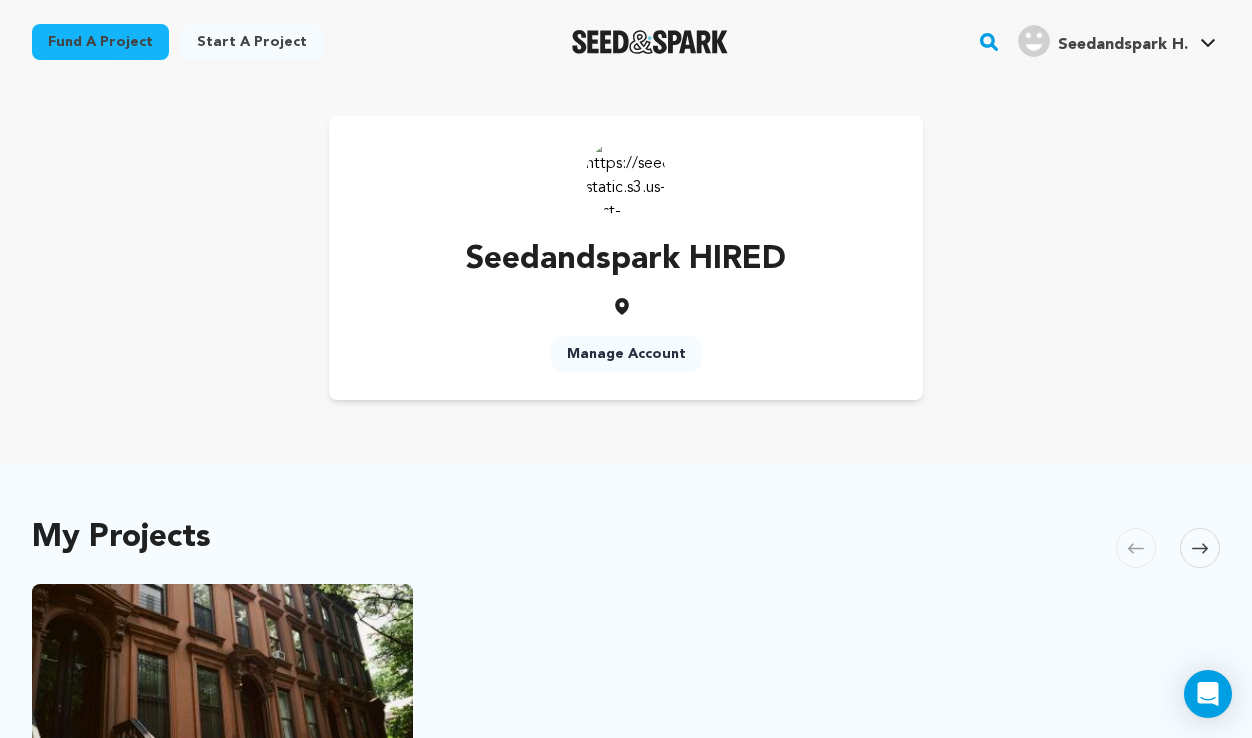 click on "Manage Account" at bounding box center [626, 354] 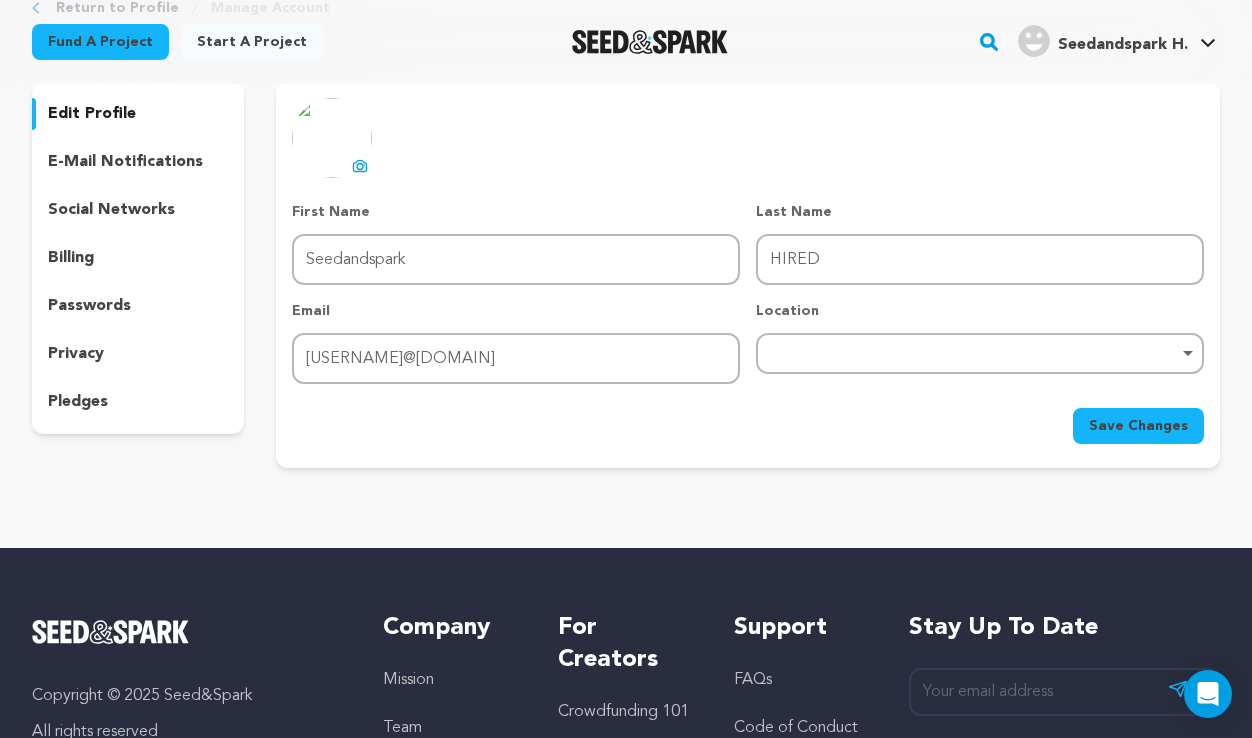 scroll, scrollTop: 0, scrollLeft: 0, axis: both 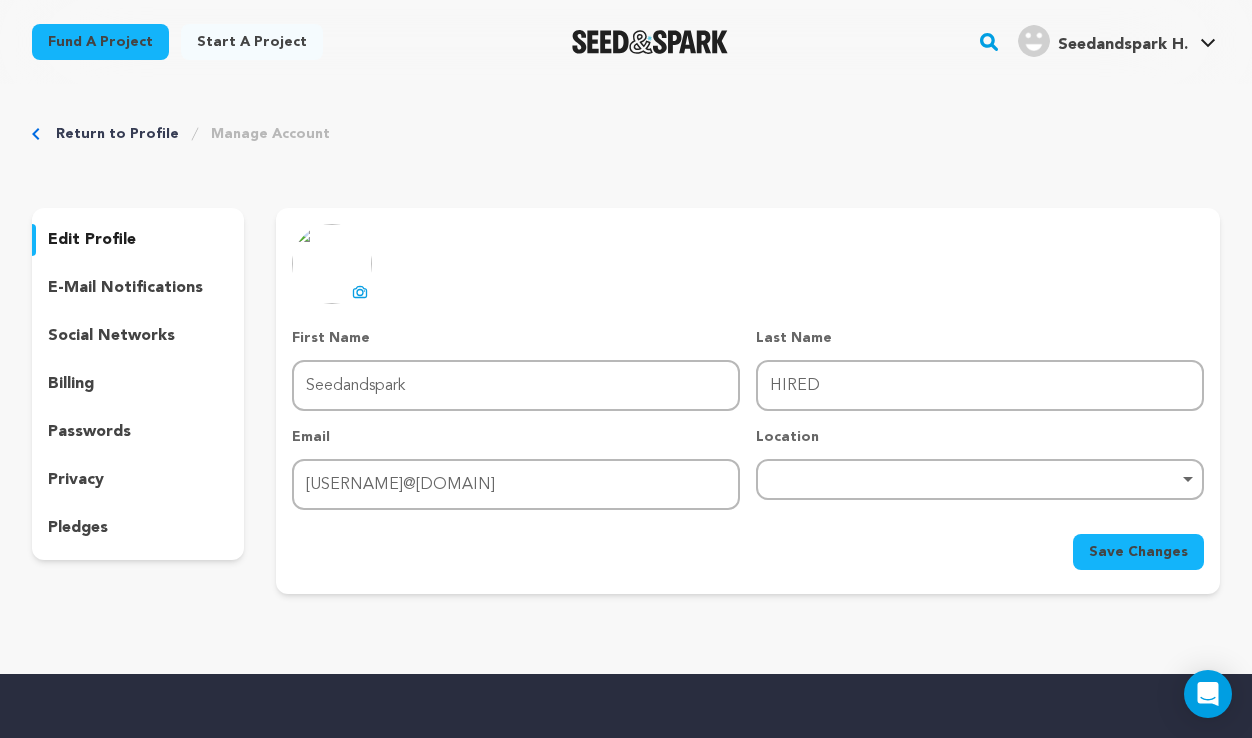 click on "Return to Profile" at bounding box center [117, 134] 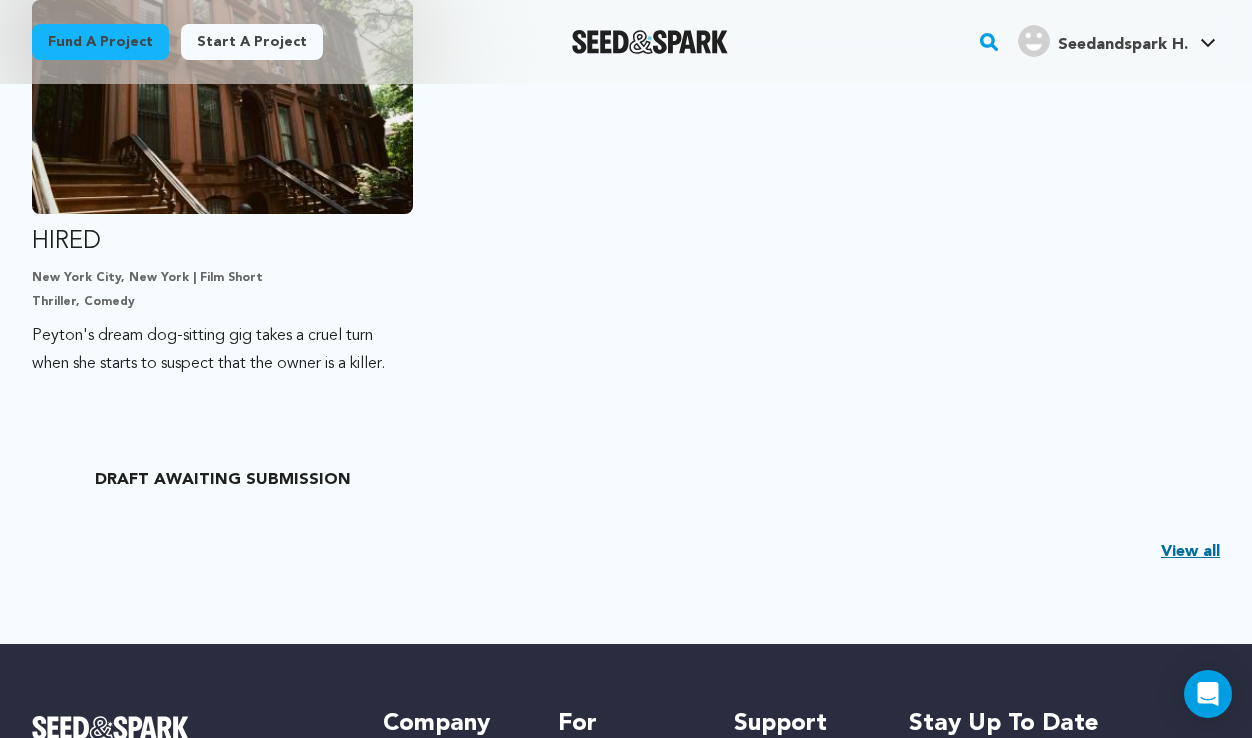scroll, scrollTop: 593, scrollLeft: 0, axis: vertical 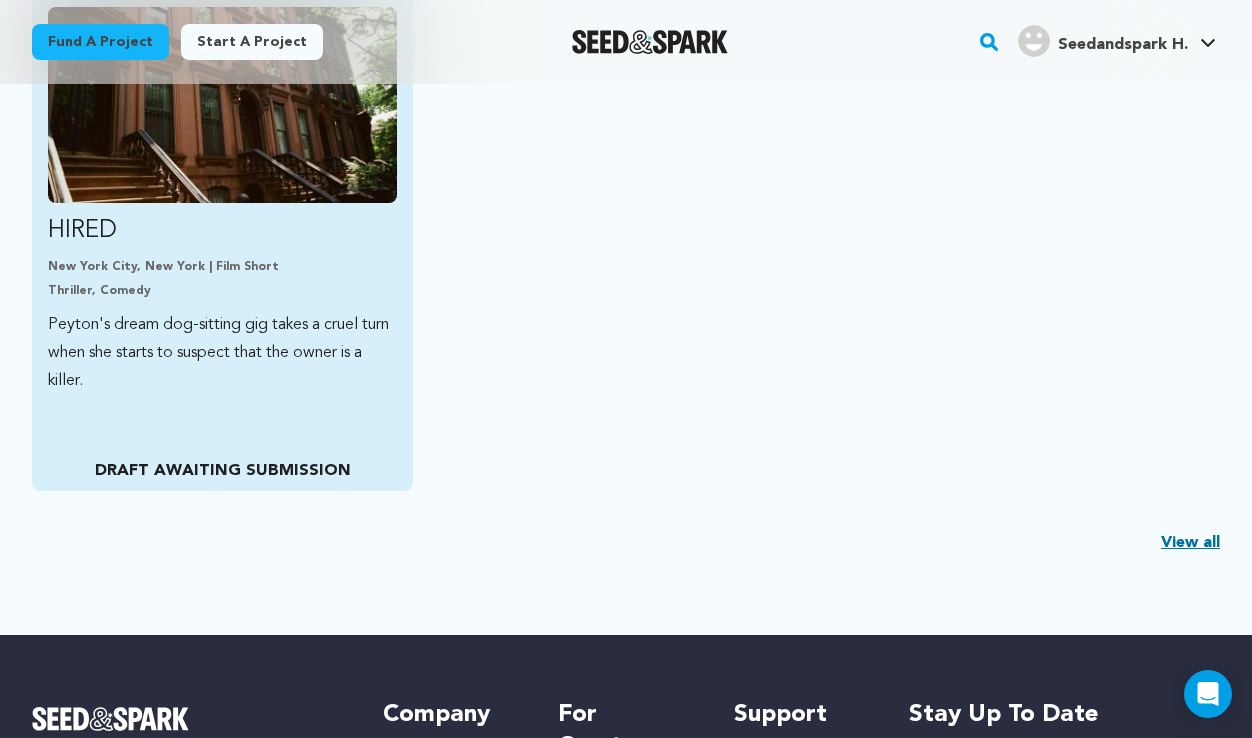 click on "New York City, New York | Film Short
Thriller, Comedy" at bounding box center (222, 279) 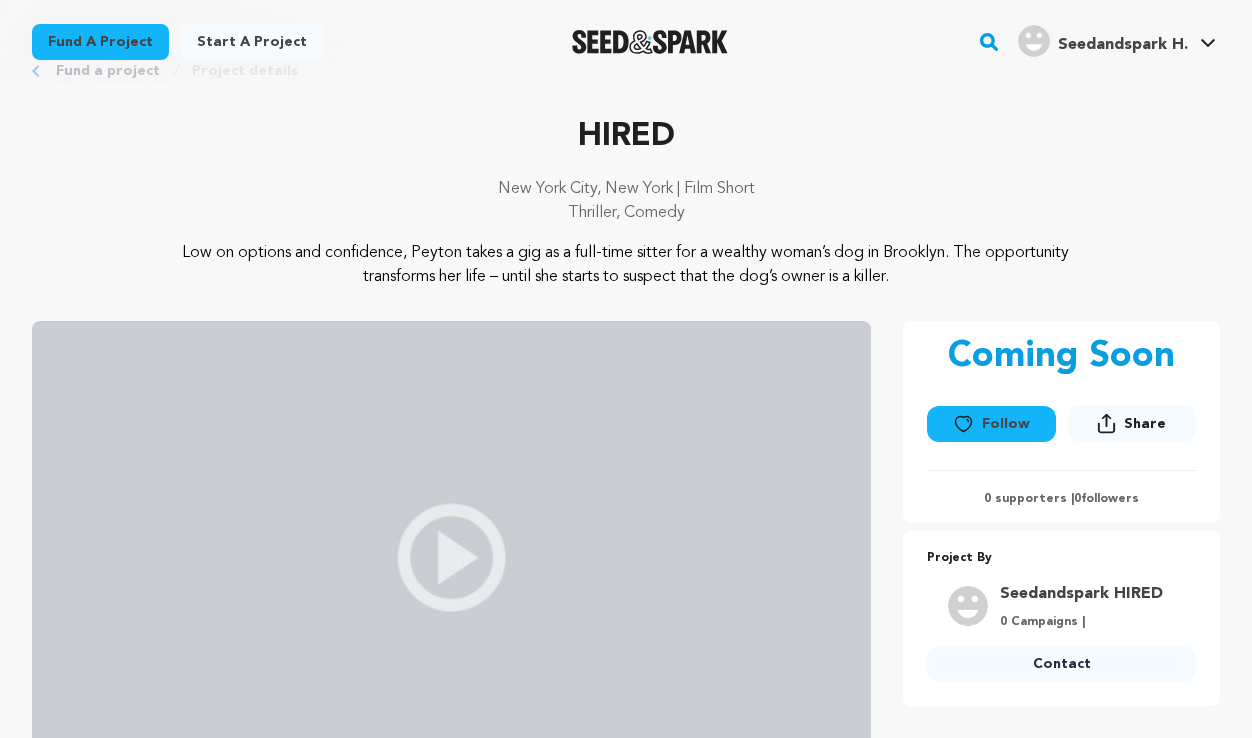 scroll, scrollTop: 0, scrollLeft: 0, axis: both 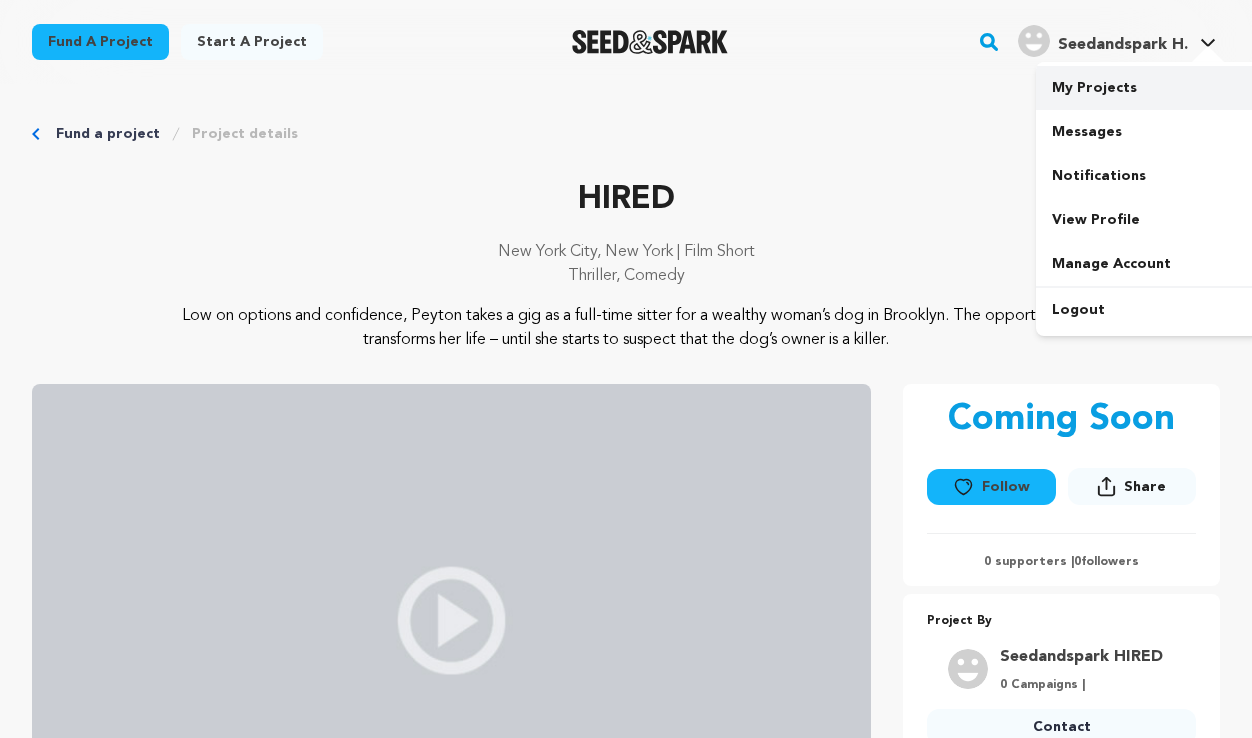 click on "My Projects" at bounding box center (1148, 88) 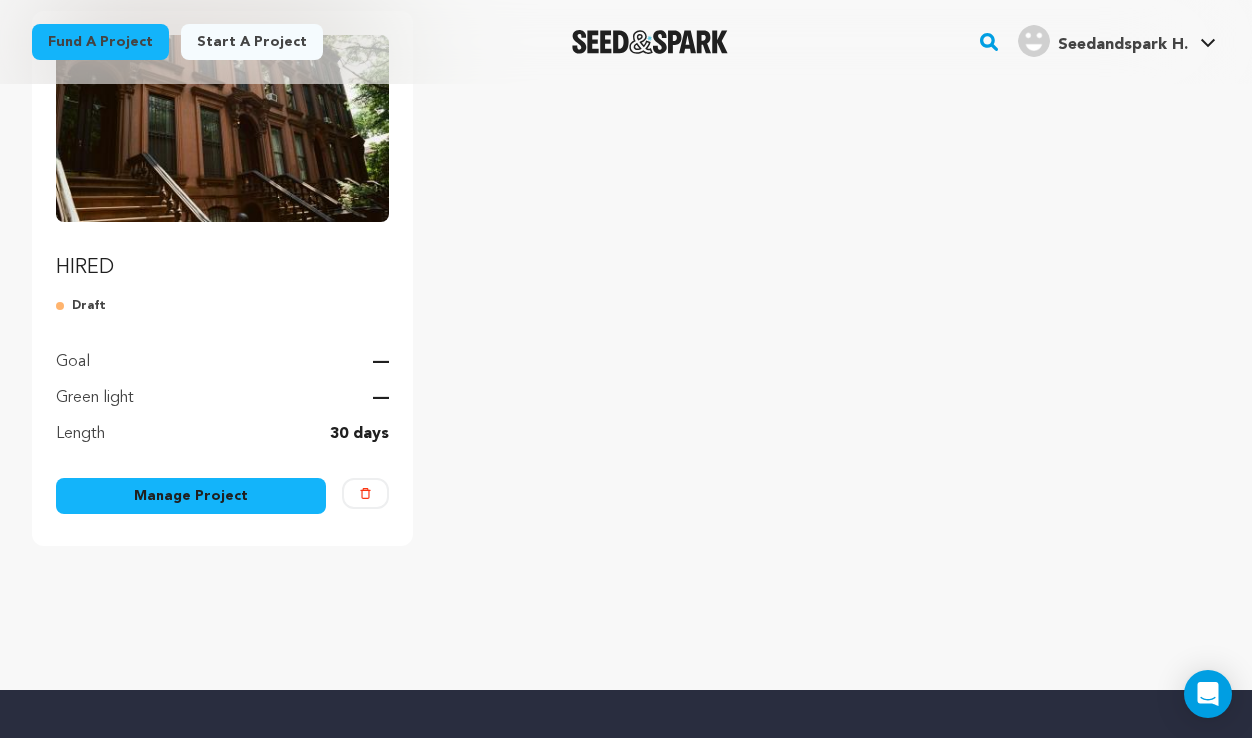 scroll, scrollTop: 293, scrollLeft: 0, axis: vertical 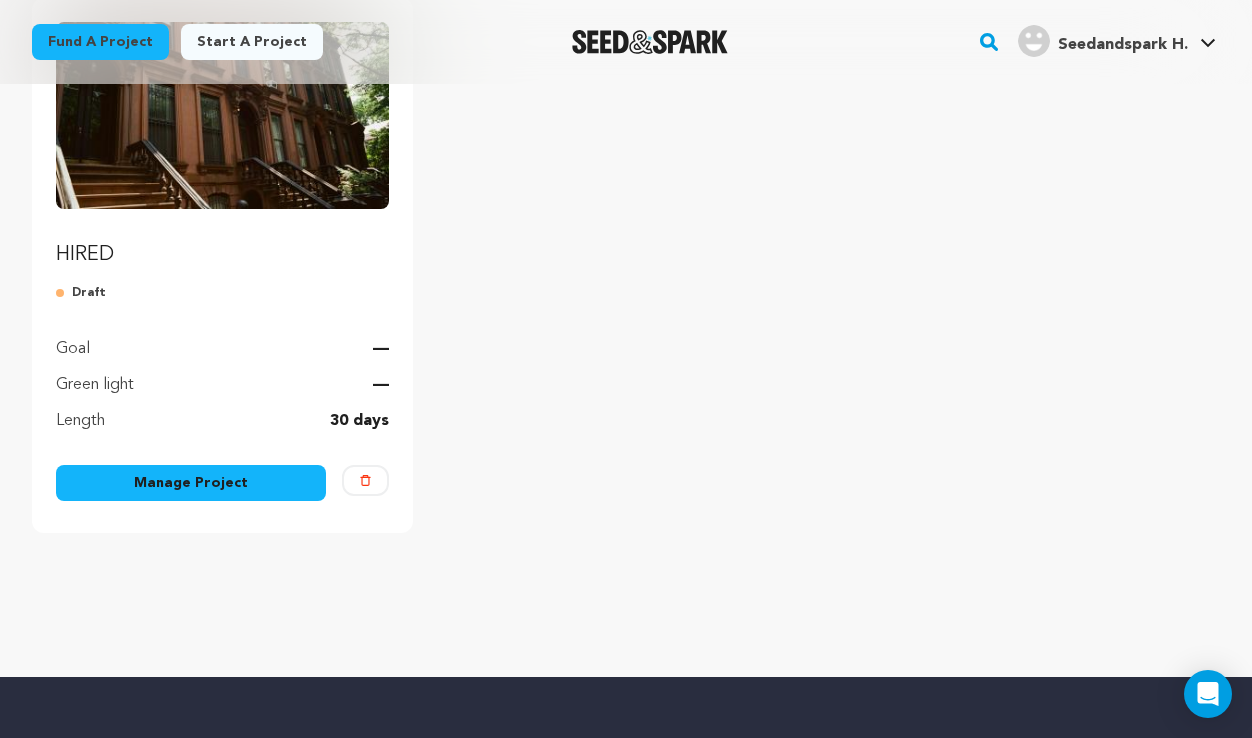 click on "Manage Project" at bounding box center [191, 483] 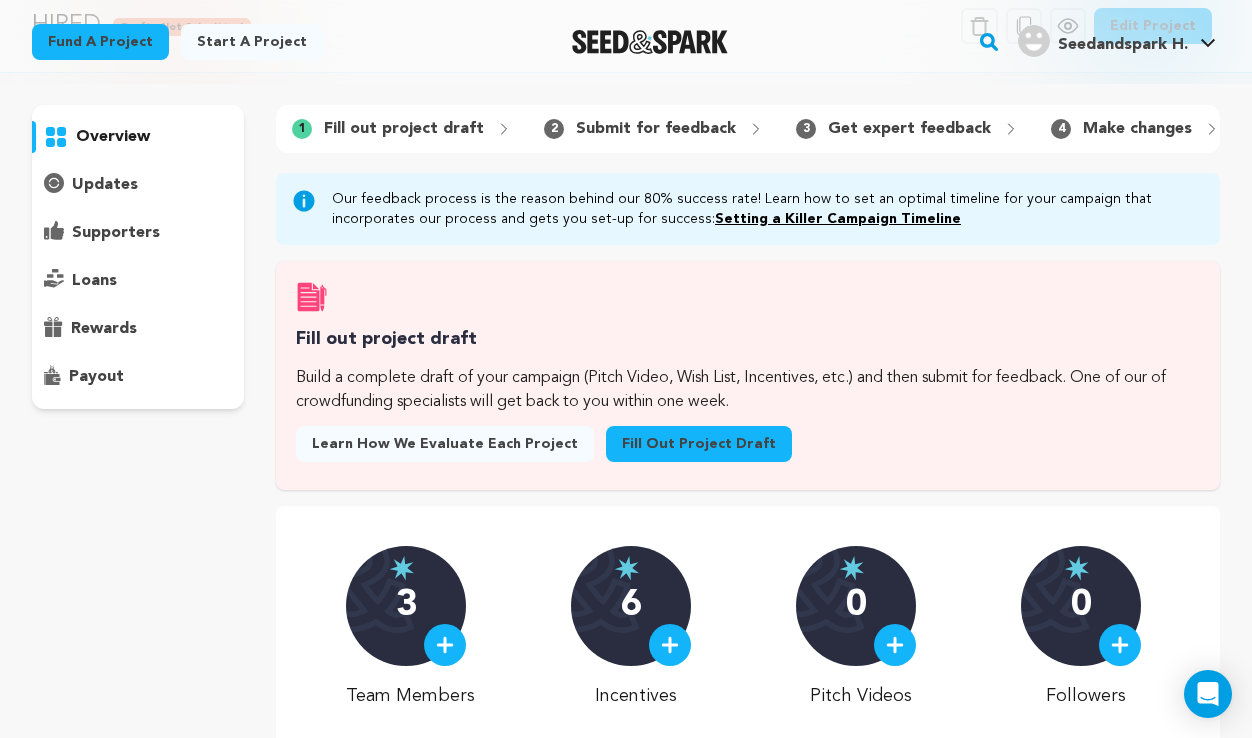 scroll, scrollTop: 119, scrollLeft: 0, axis: vertical 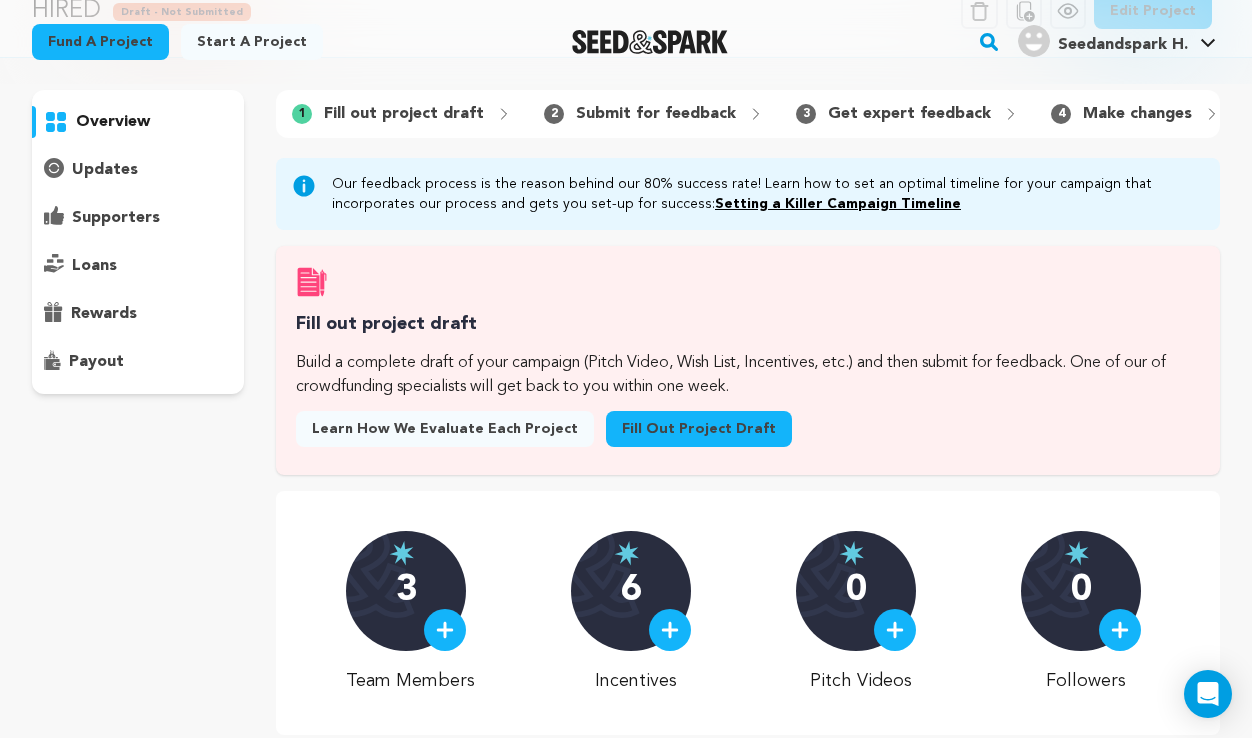 click on "Fill out project draft" at bounding box center [699, 429] 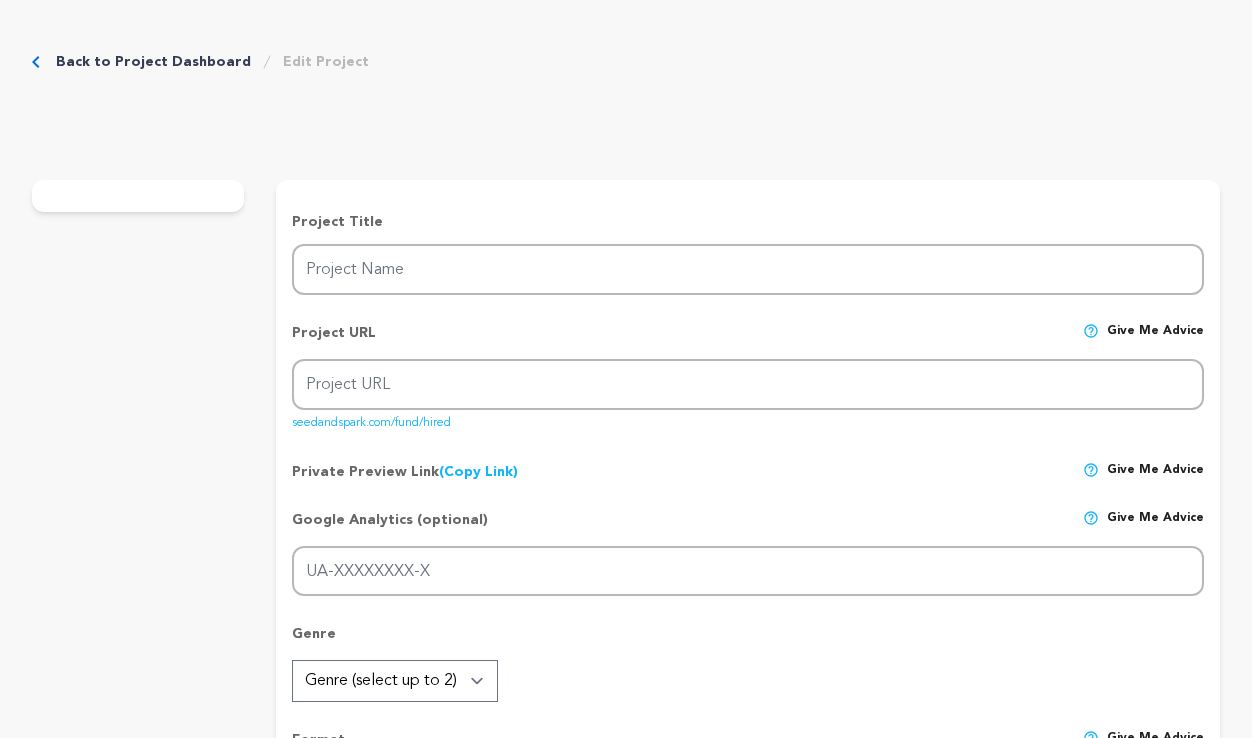 scroll, scrollTop: 0, scrollLeft: 0, axis: both 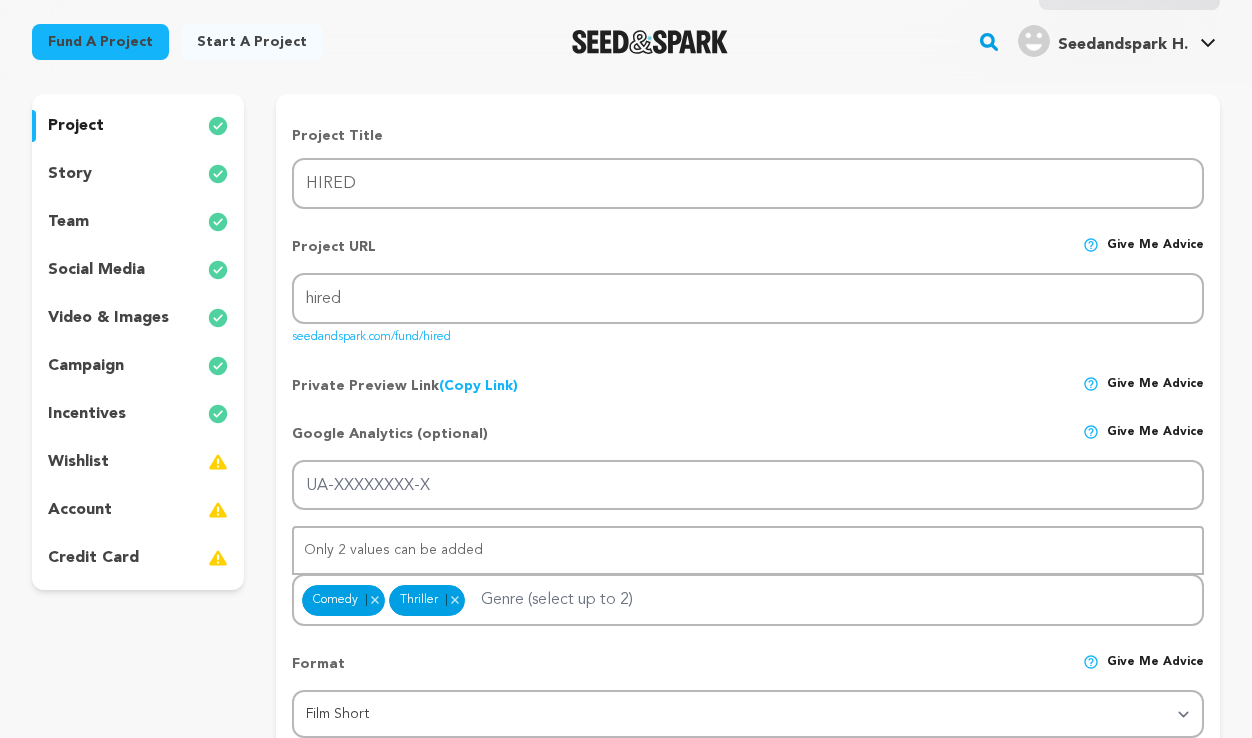 click on "account" at bounding box center (80, 510) 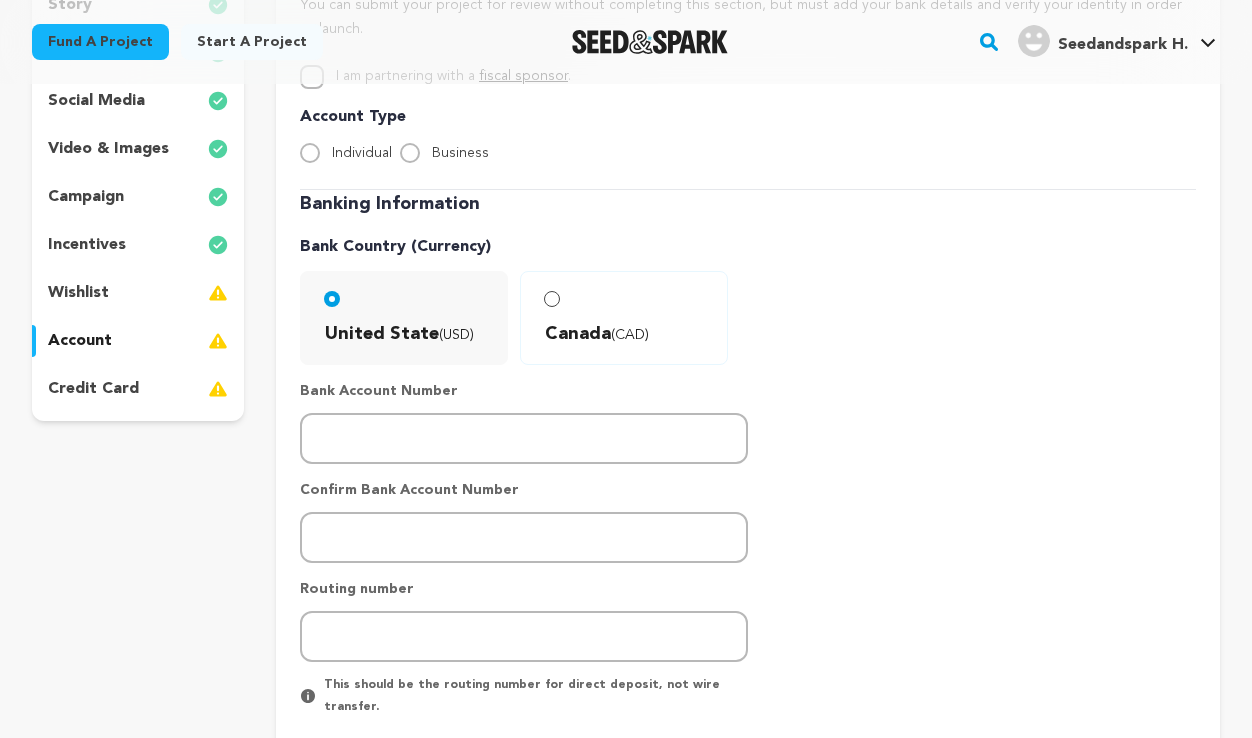 scroll, scrollTop: 381, scrollLeft: 0, axis: vertical 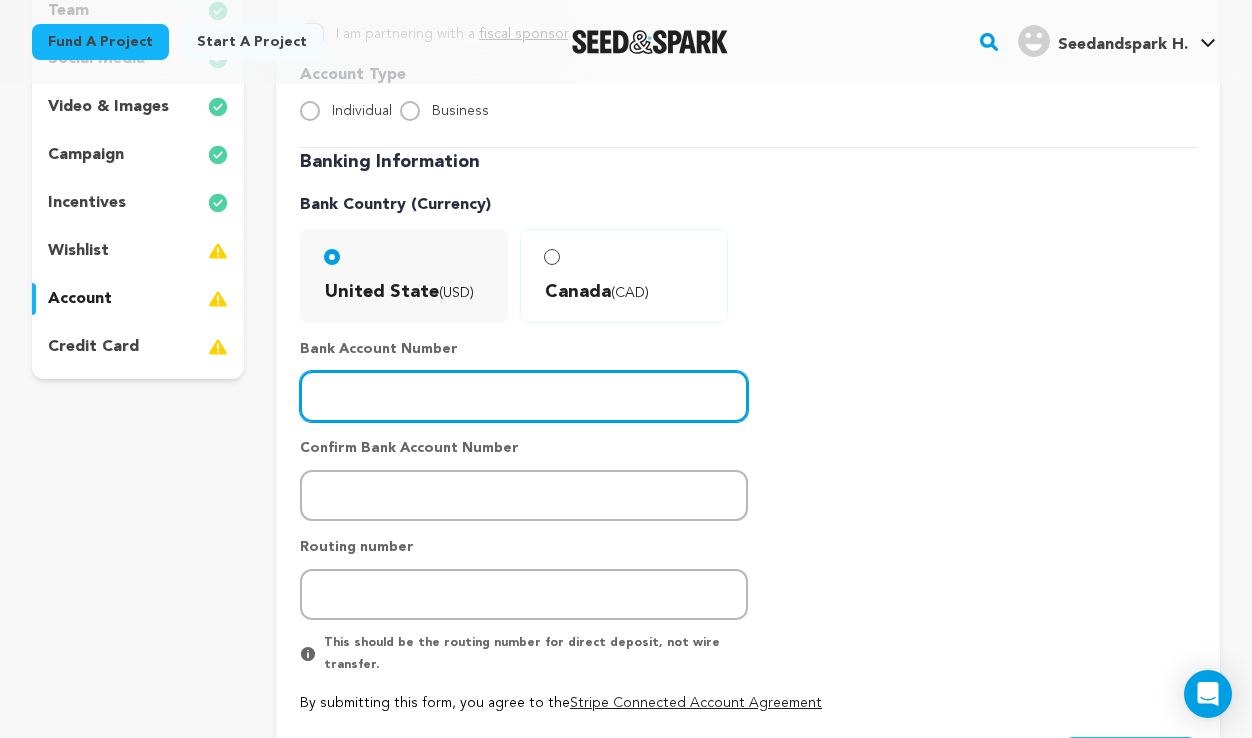 click at bounding box center [524, 396] 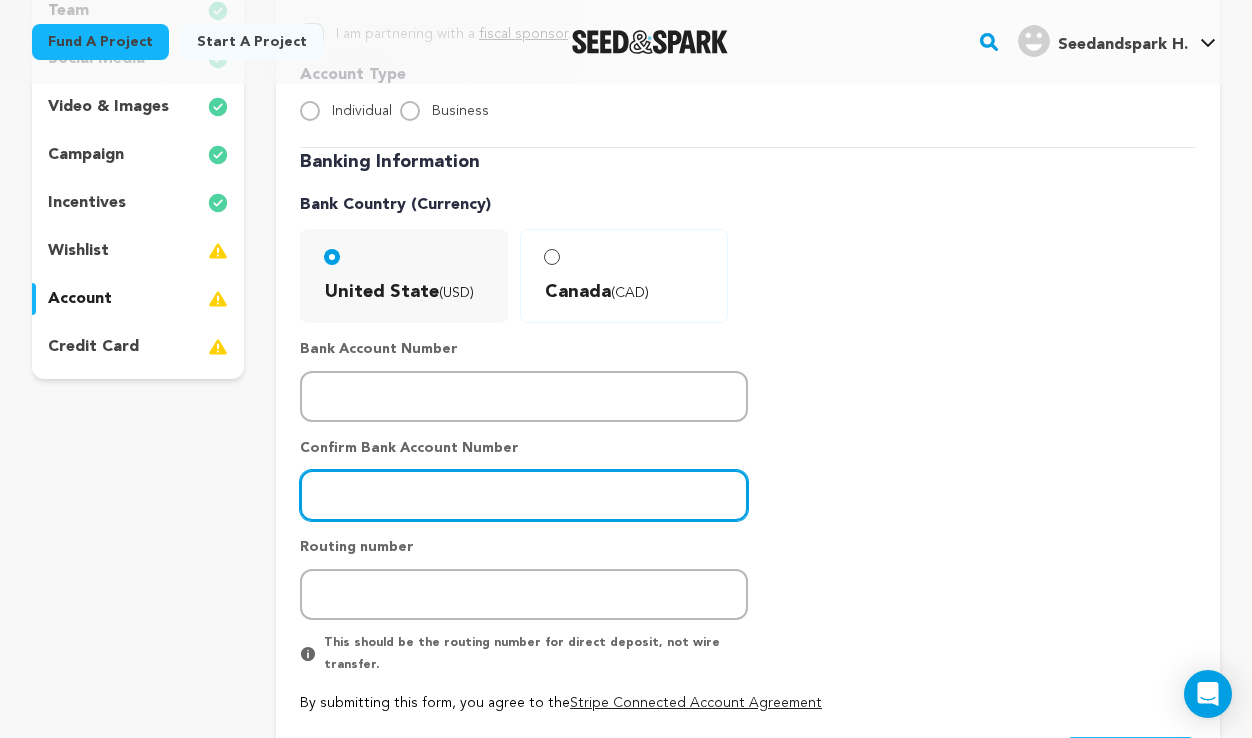 click at bounding box center [524, 495] 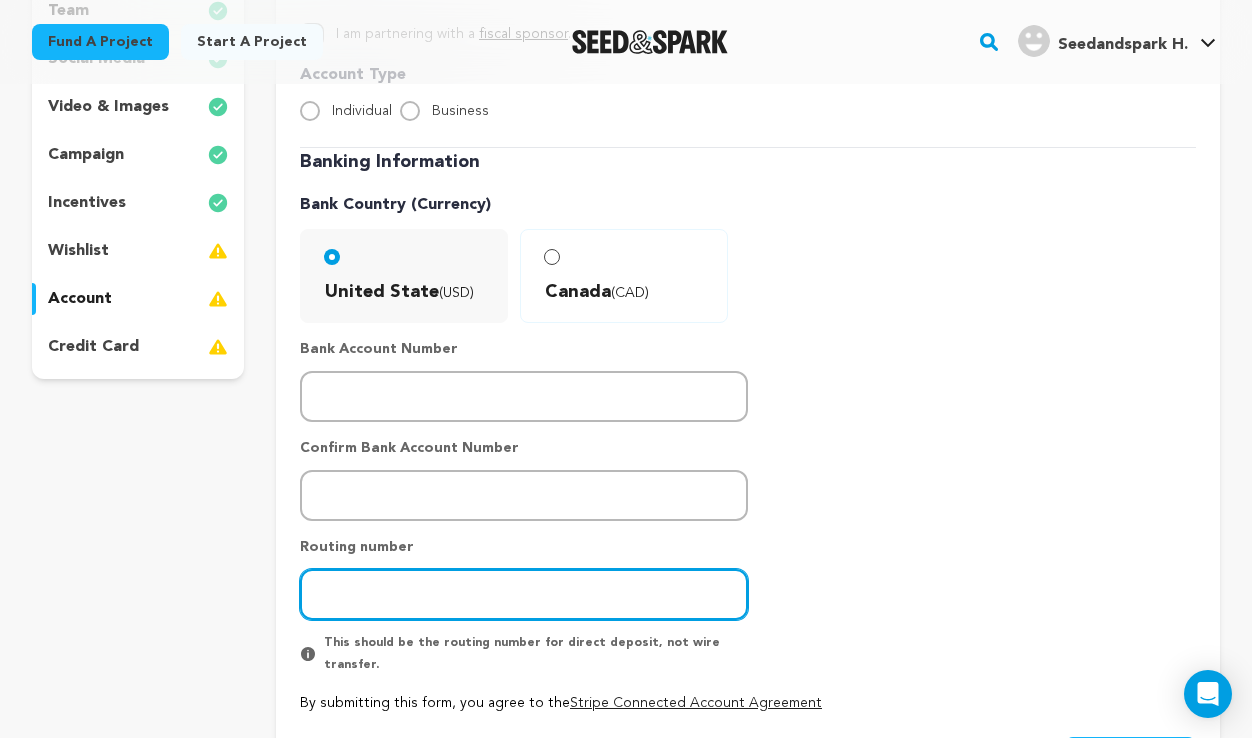 click at bounding box center [524, 594] 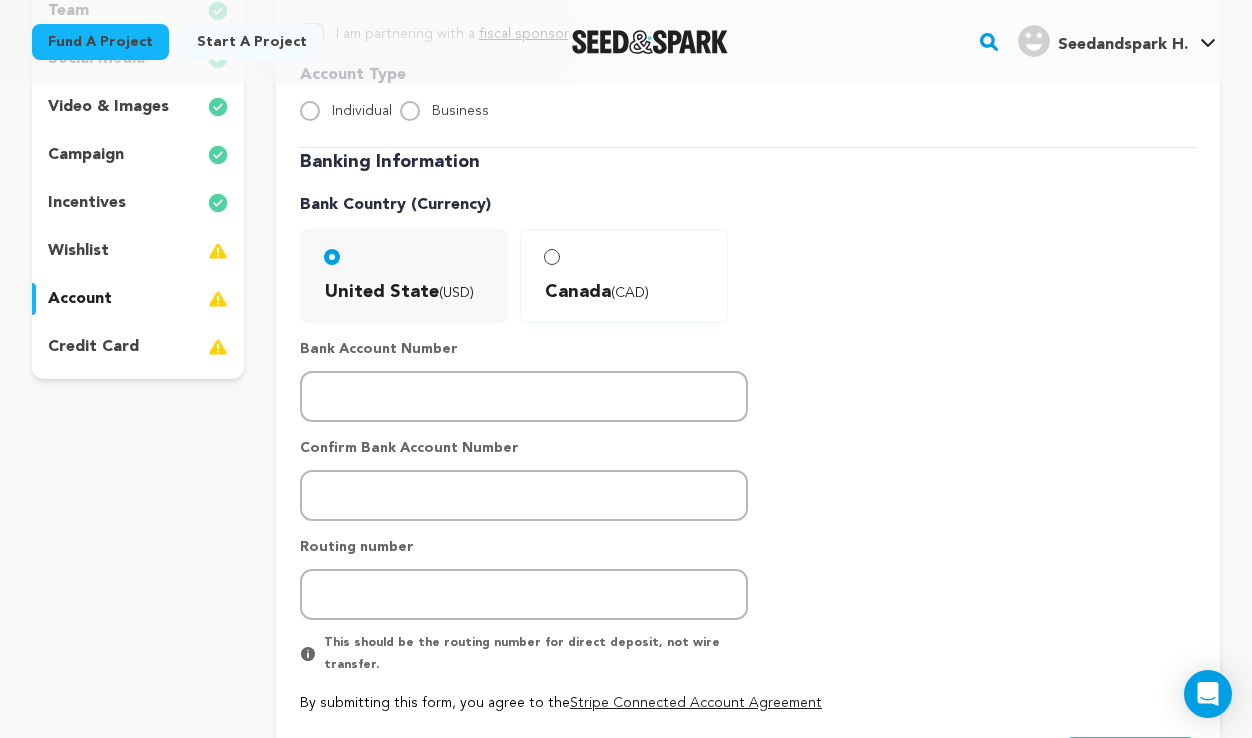 click on "Banking Information
Bank Country (Currency)
United State
(USD)
Canada
(CAD)" at bounding box center (748, 430) 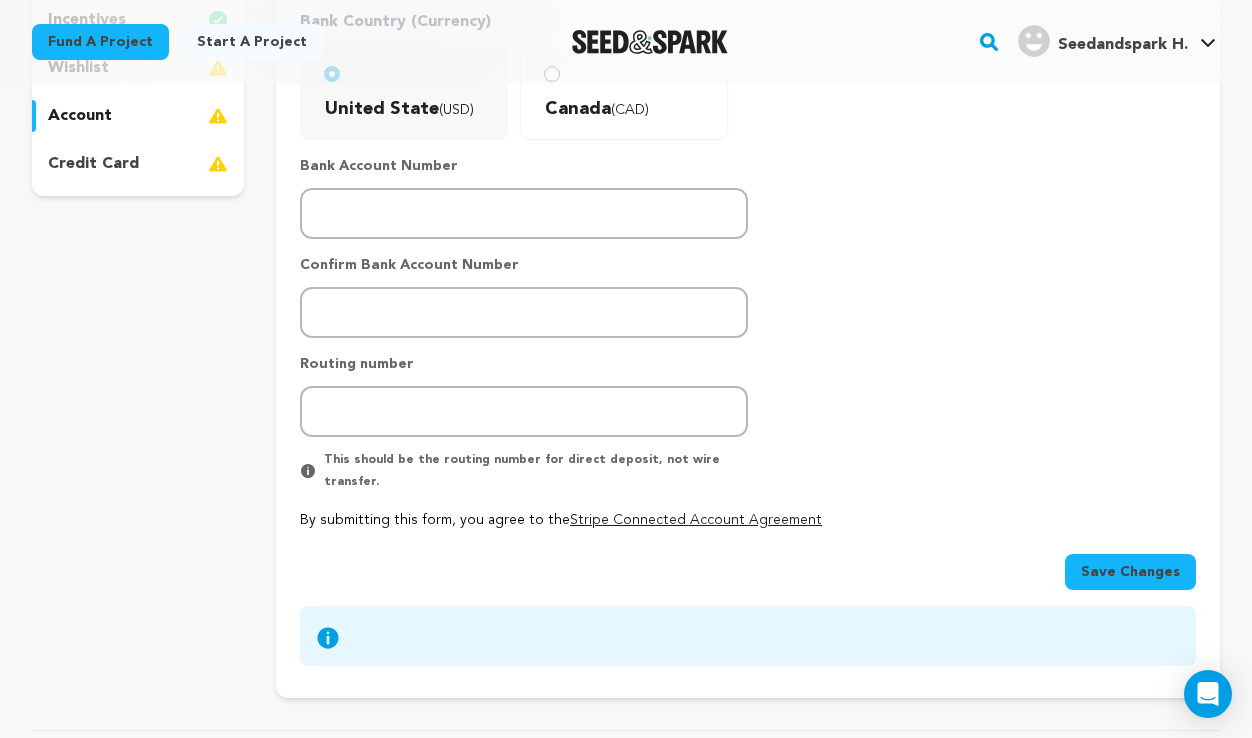 scroll, scrollTop: 662, scrollLeft: 0, axis: vertical 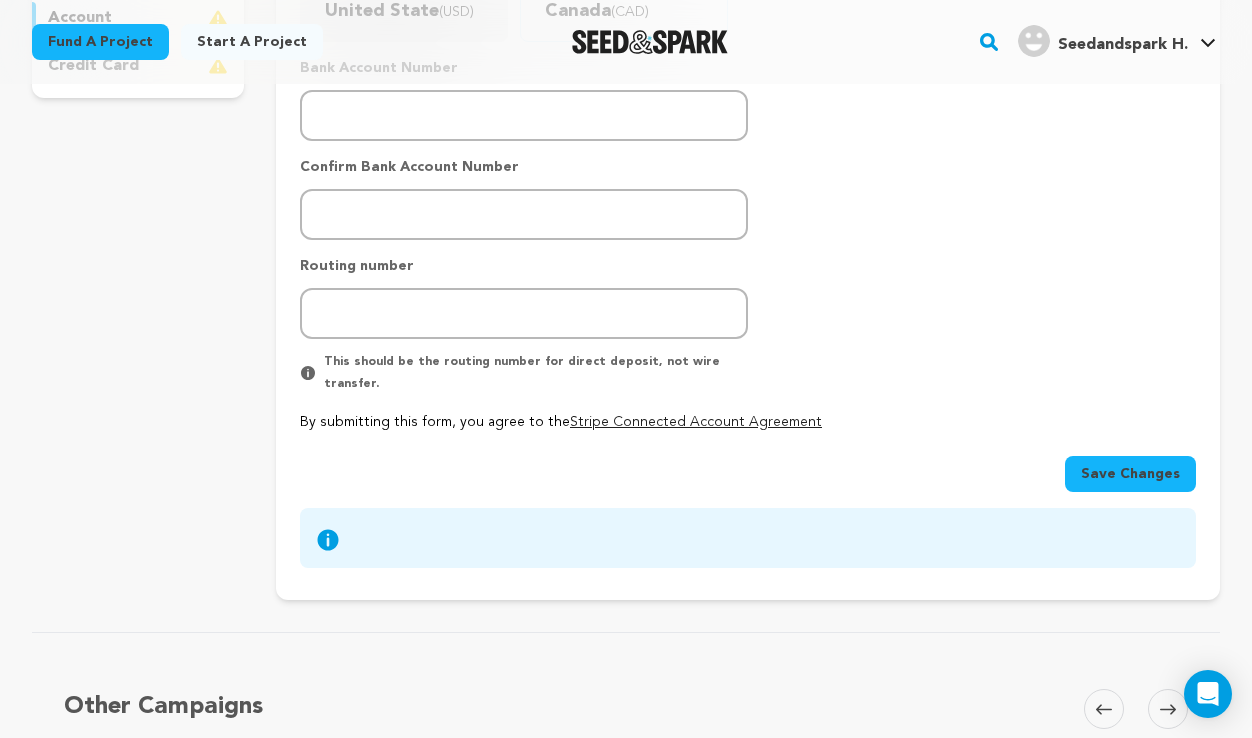 click on "Save Changes" at bounding box center (1130, 474) 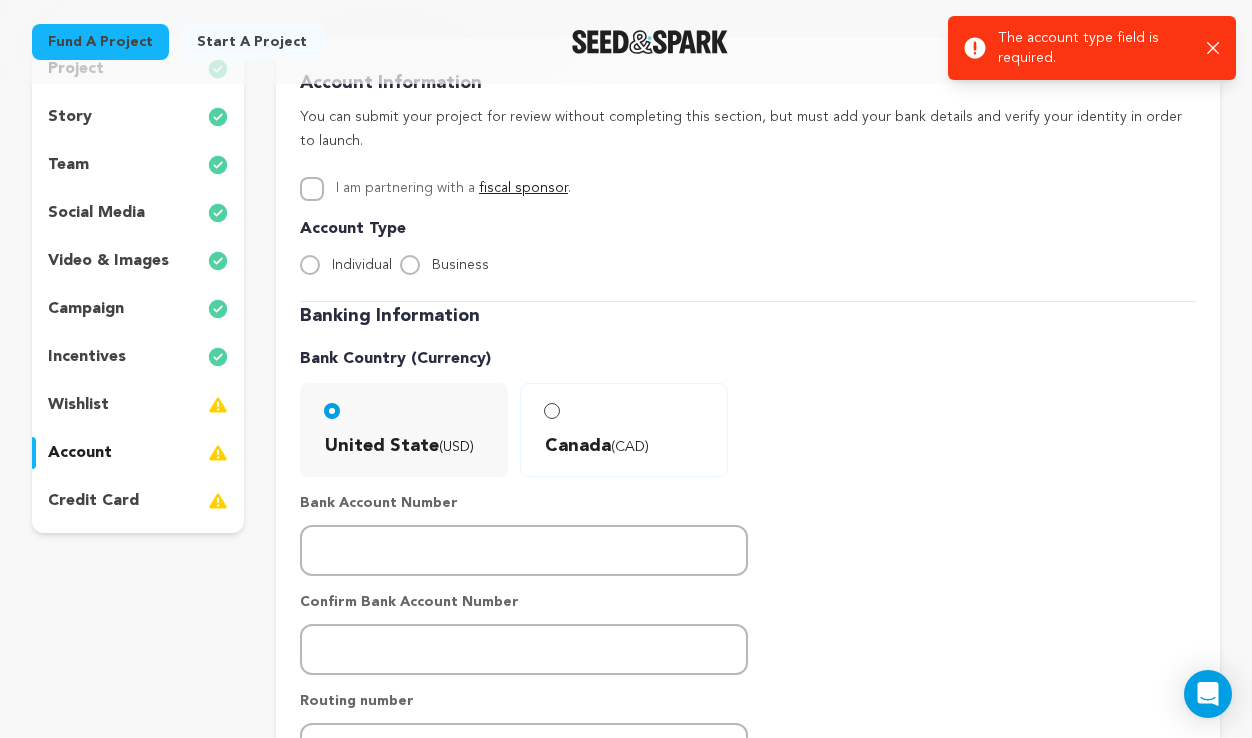 scroll, scrollTop: 225, scrollLeft: 0, axis: vertical 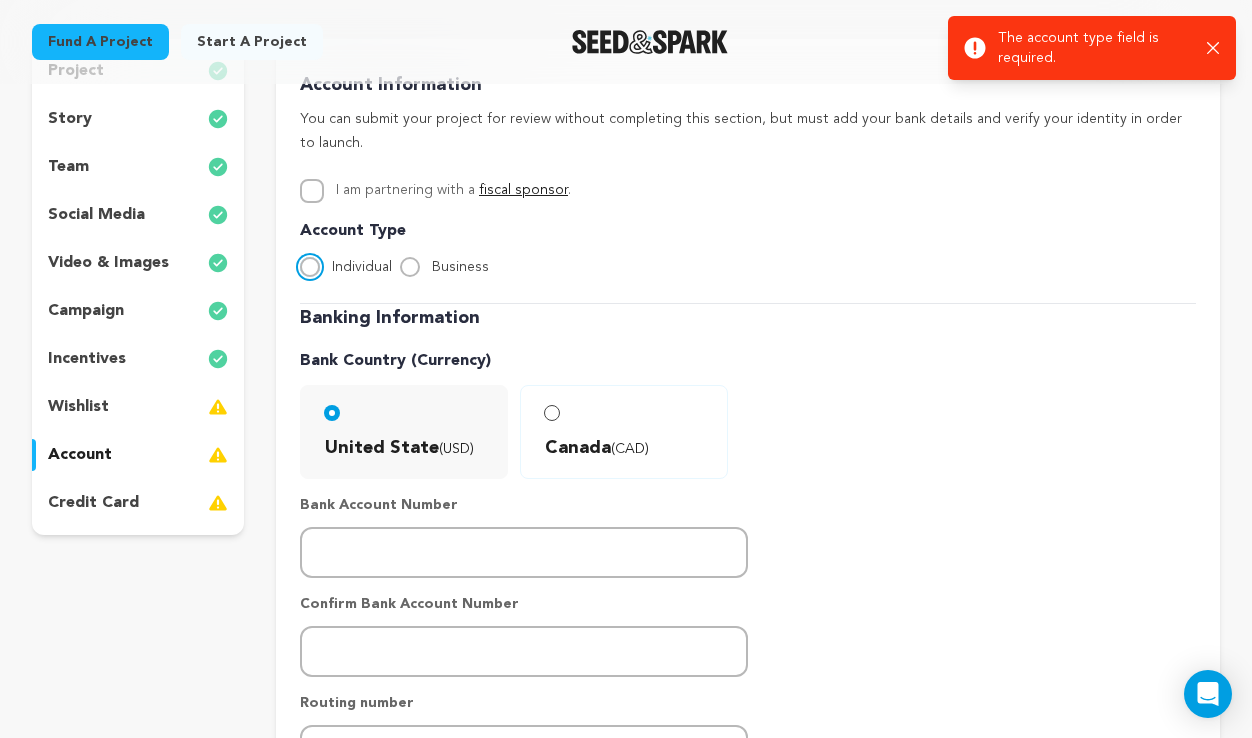 click on "Individual" at bounding box center (310, 267) 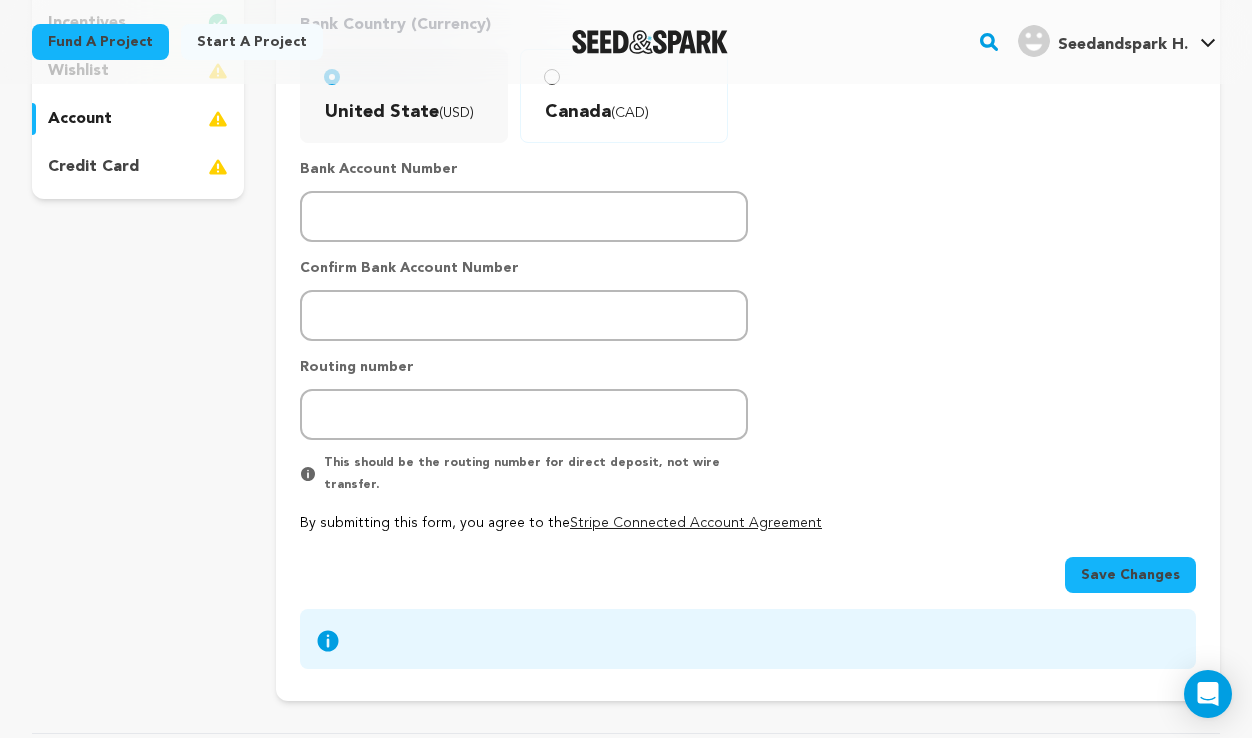 scroll, scrollTop: 610, scrollLeft: 0, axis: vertical 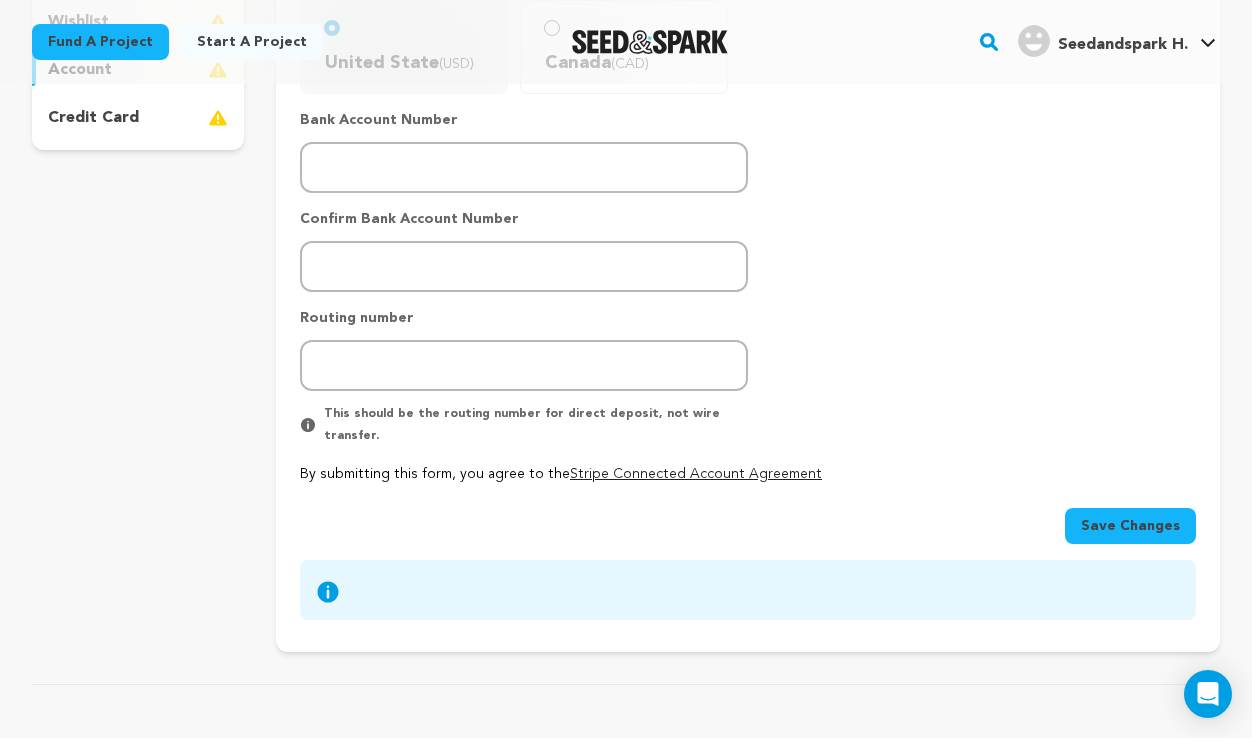 click on "Save Changes" at bounding box center [1130, 526] 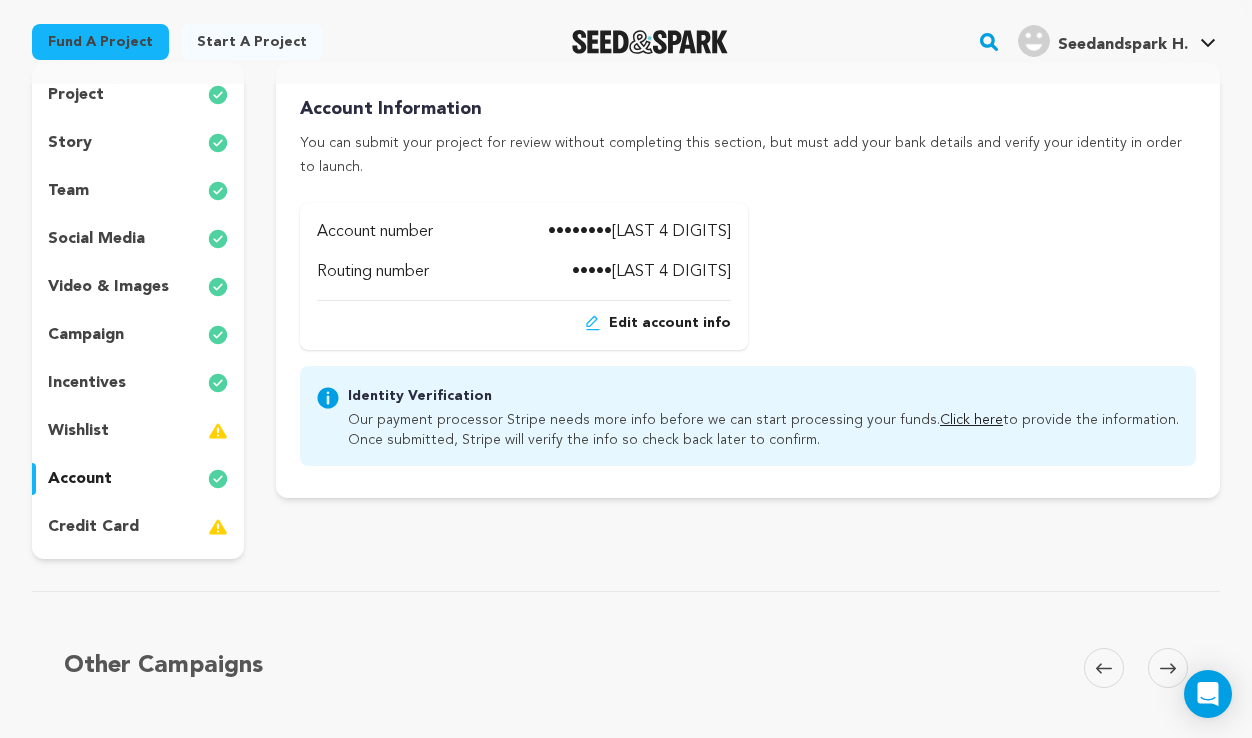scroll, scrollTop: 211, scrollLeft: 0, axis: vertical 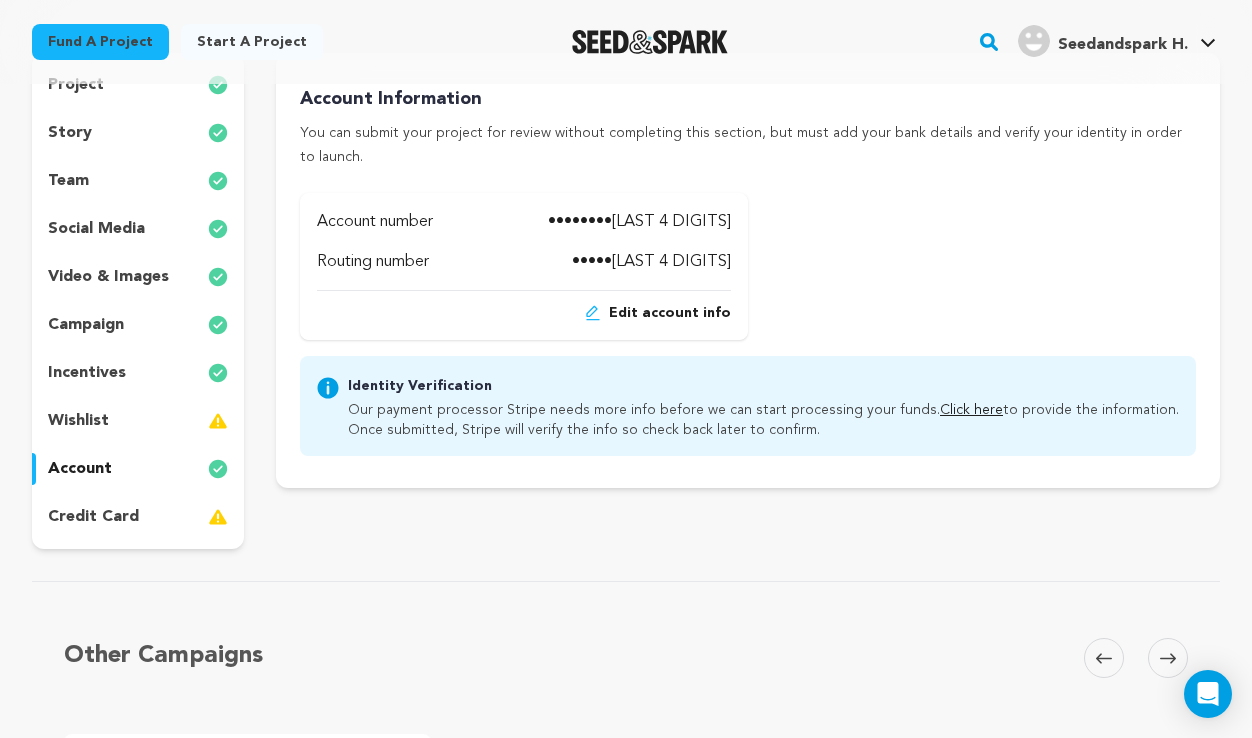 click on "credit card" at bounding box center (138, 517) 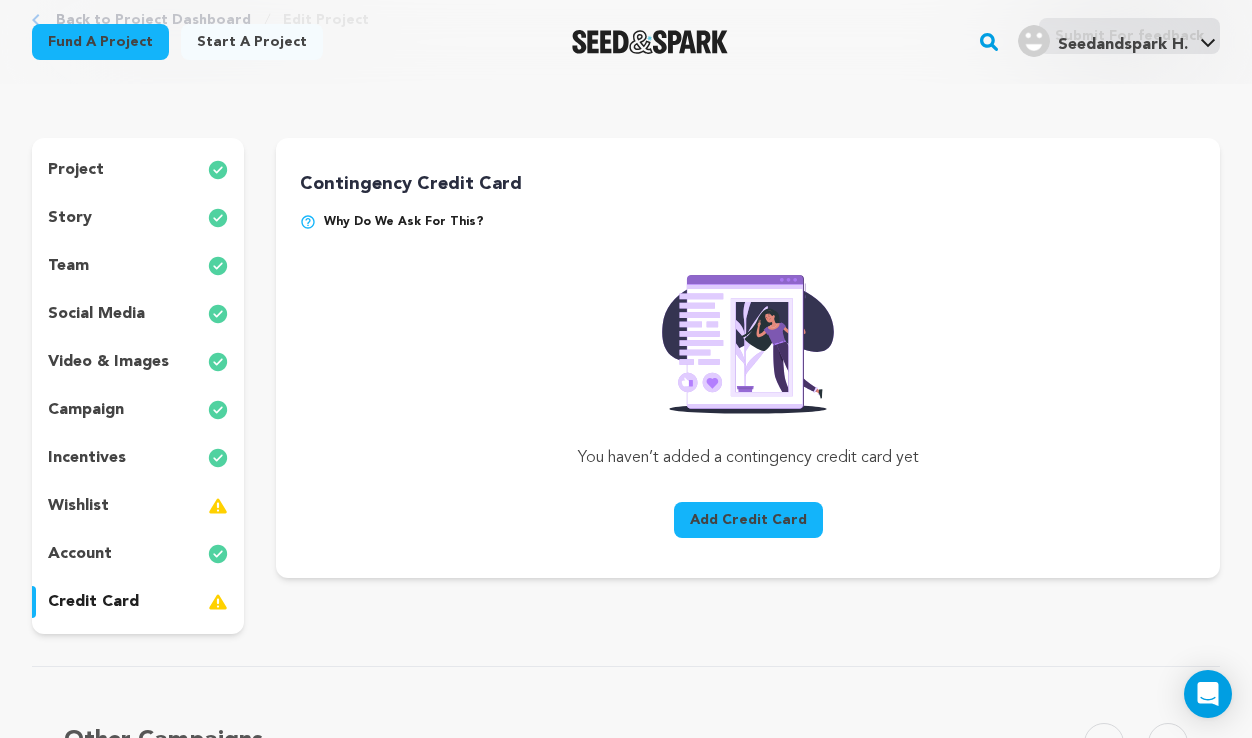 scroll, scrollTop: 122, scrollLeft: 0, axis: vertical 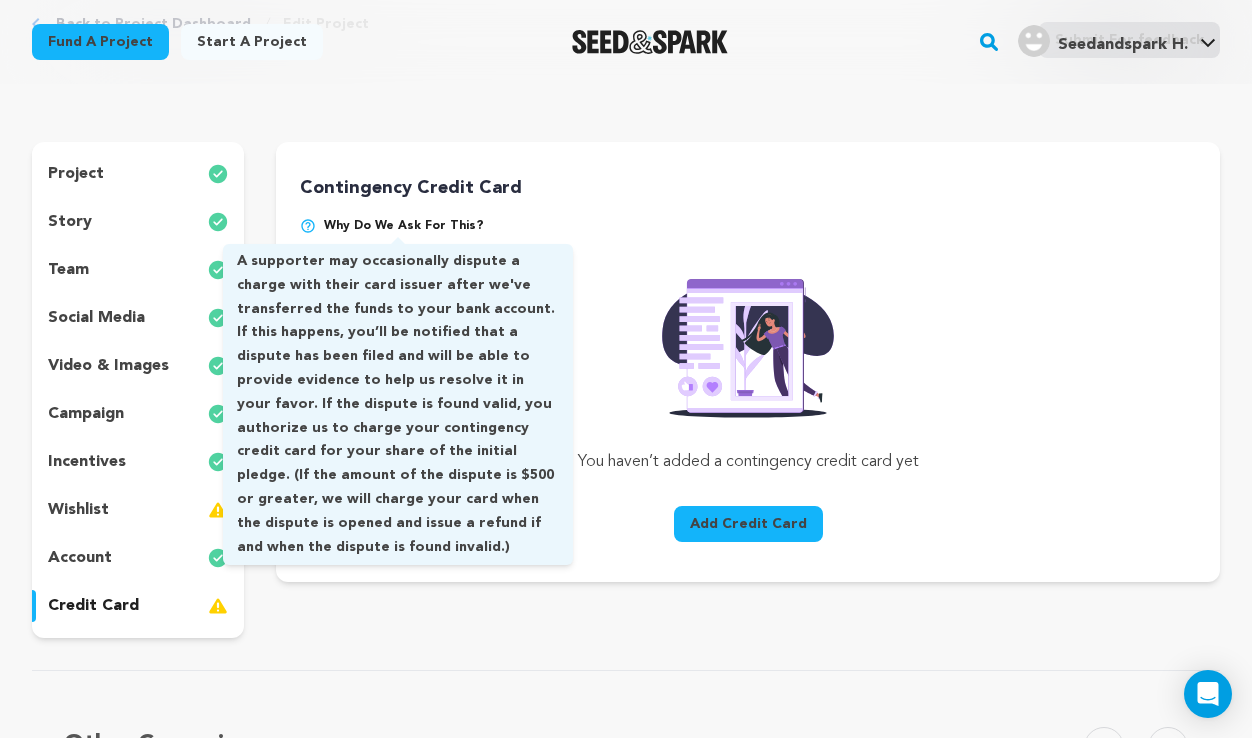click on "Why do we ask for this?" at bounding box center [404, 226] 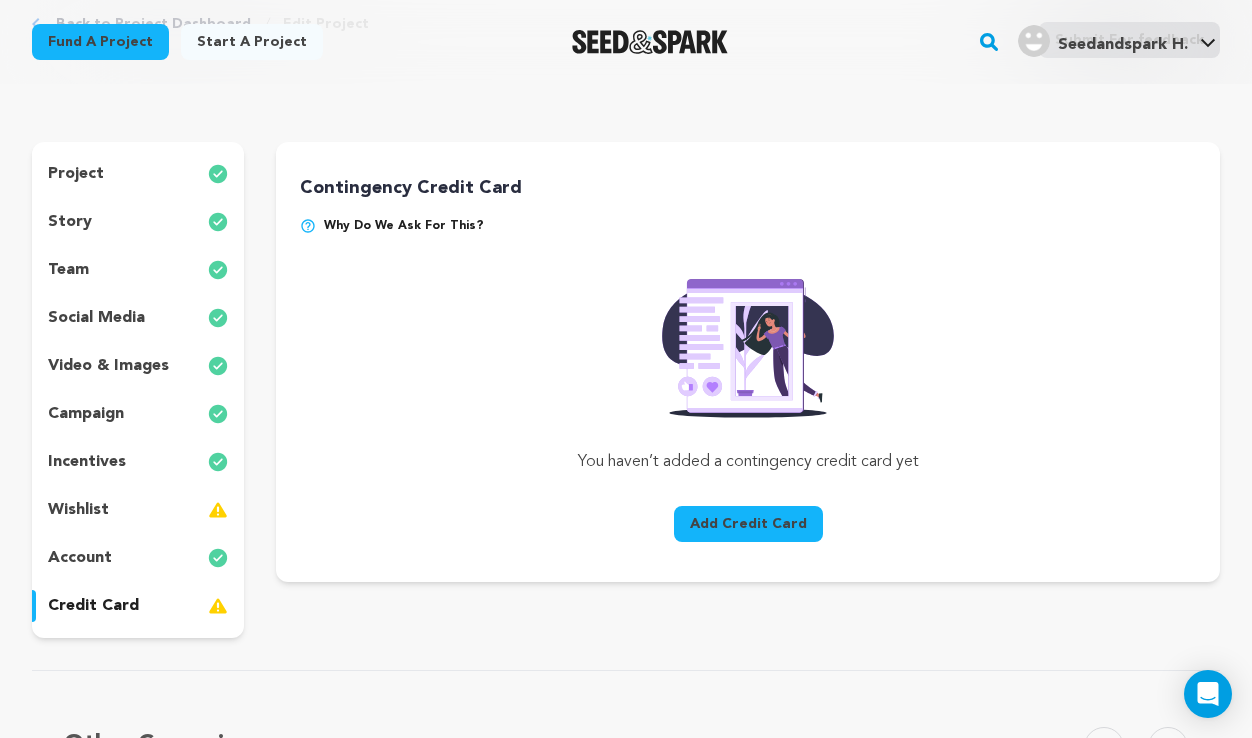 click at bounding box center [308, 226] 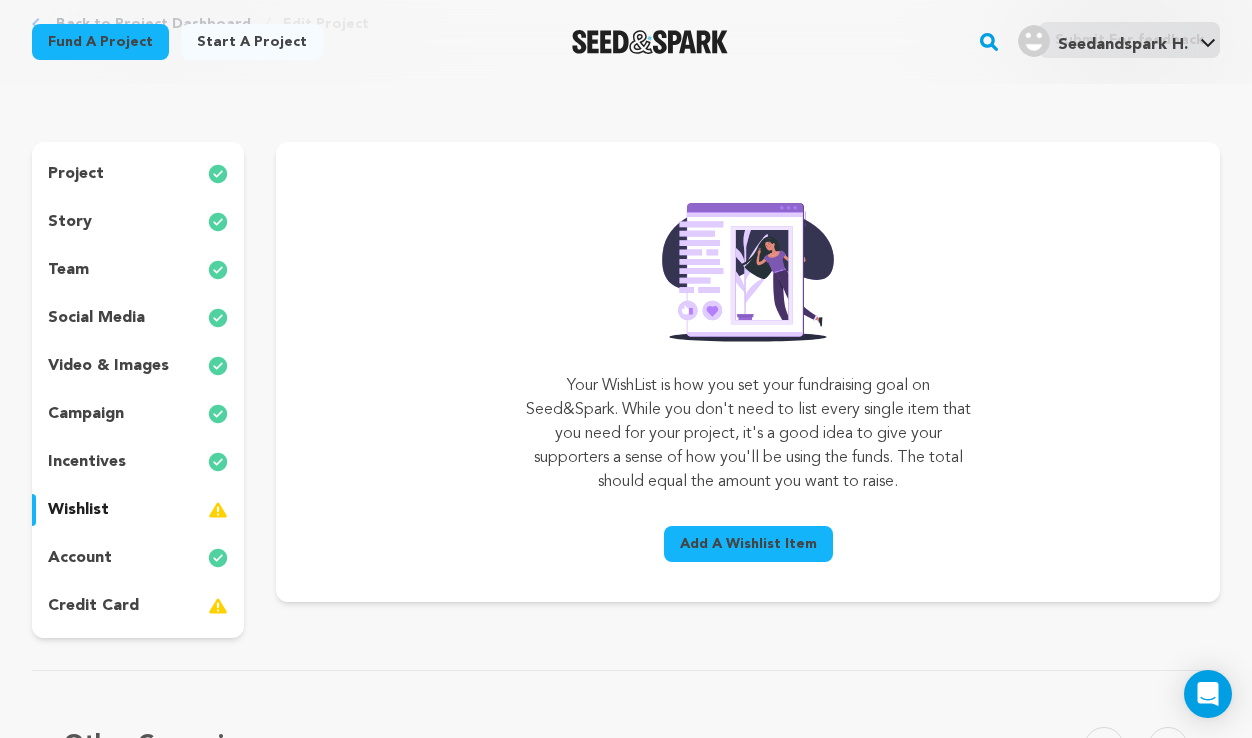 click on "credit card" at bounding box center (93, 606) 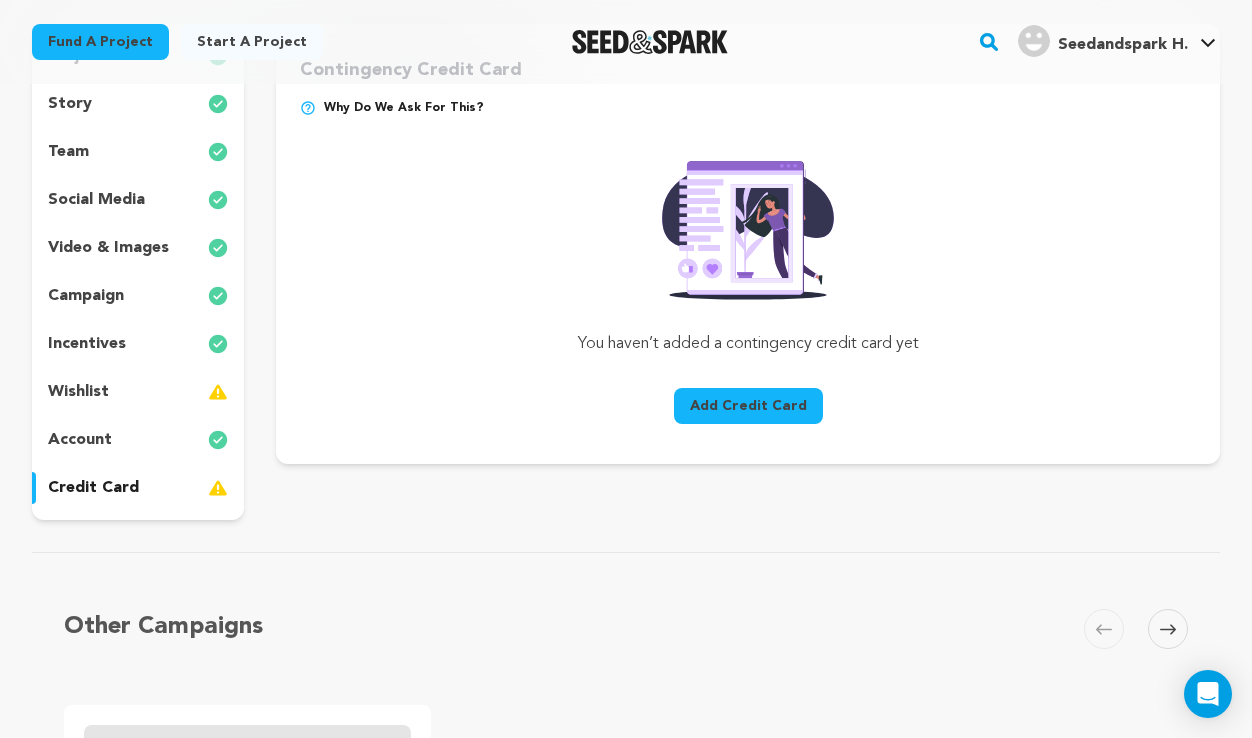 scroll, scrollTop: 0, scrollLeft: 0, axis: both 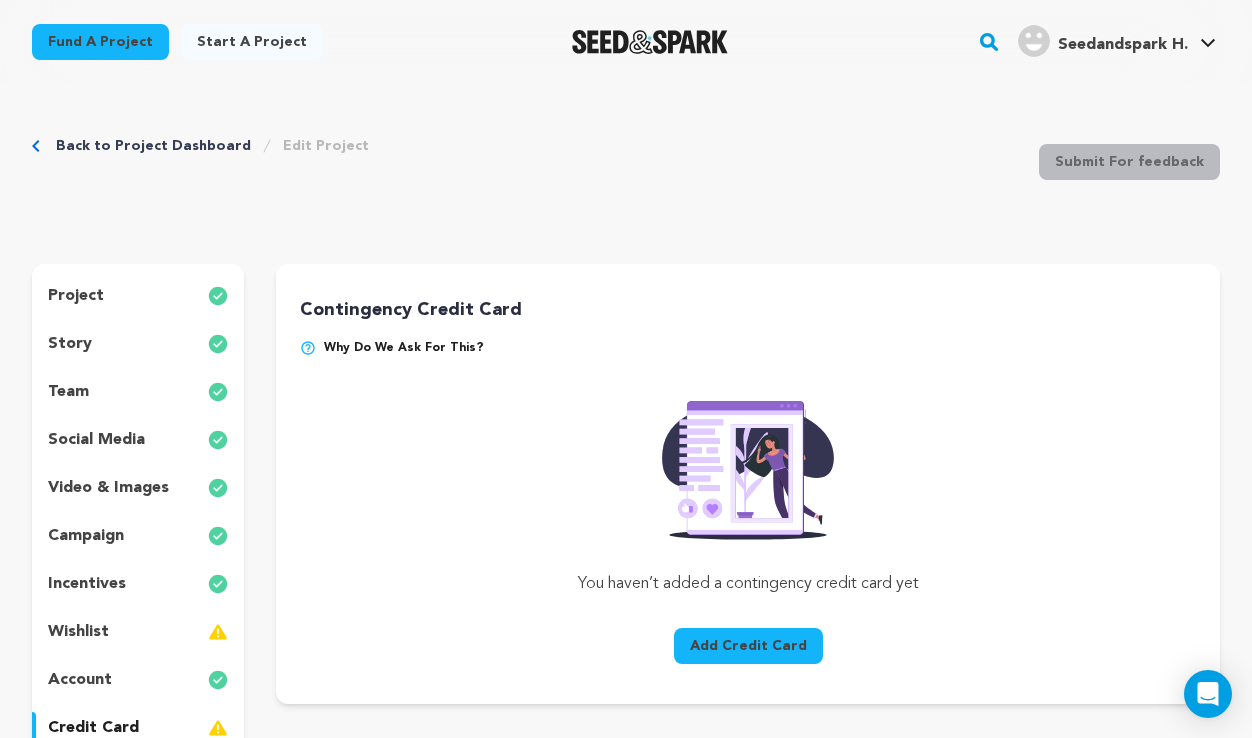 type 